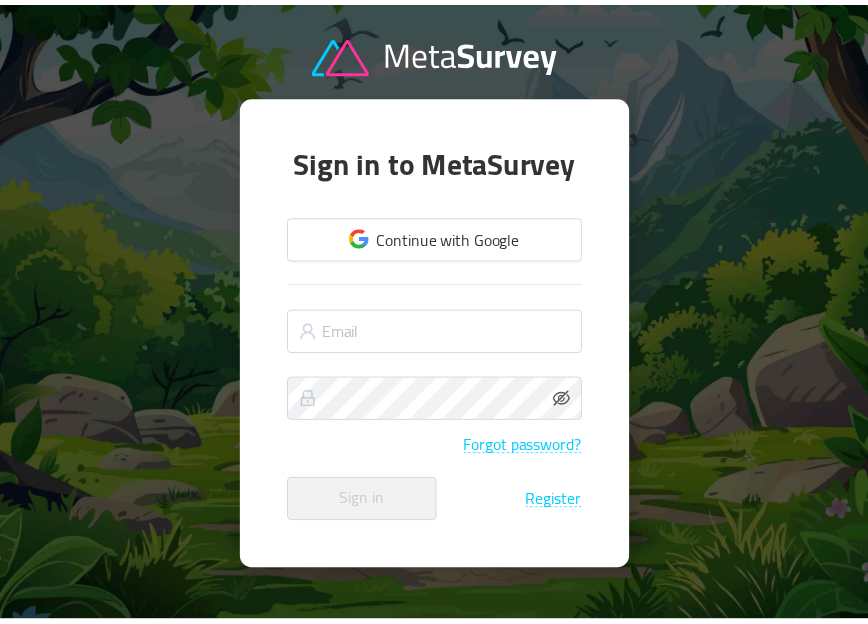 scroll, scrollTop: 0, scrollLeft: 0, axis: both 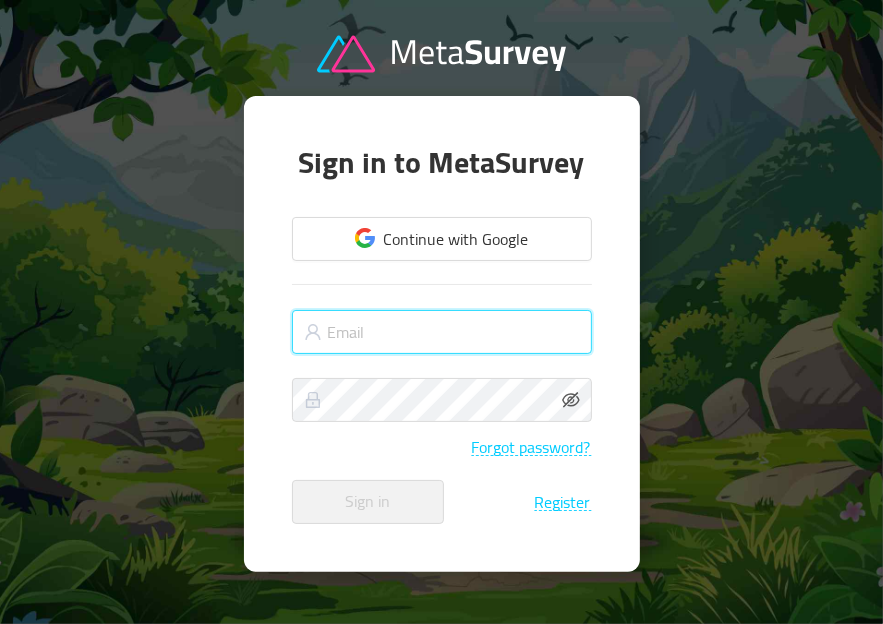 click at bounding box center [442, 332] 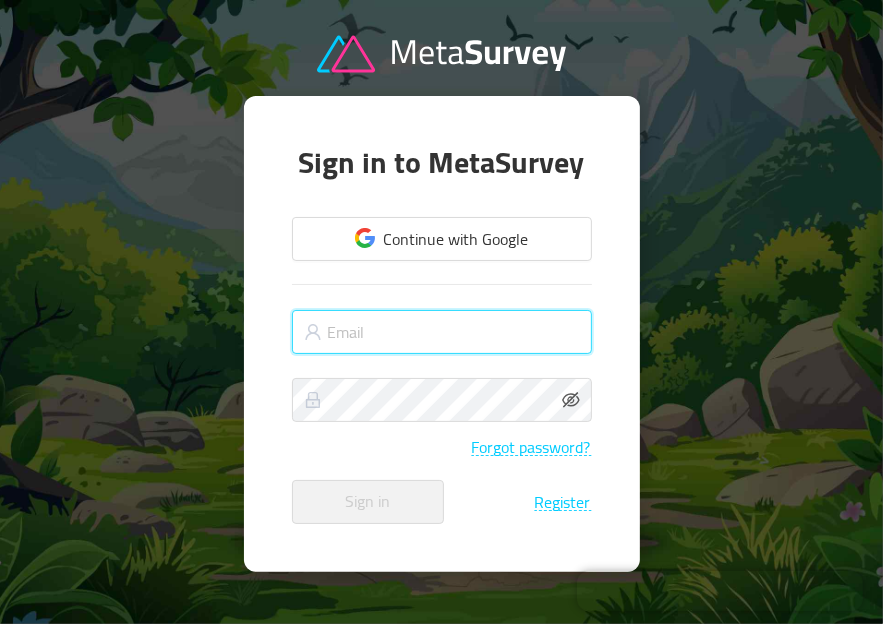paste on "[EMAIL_ADDRESS][DOMAIN_NAME]" 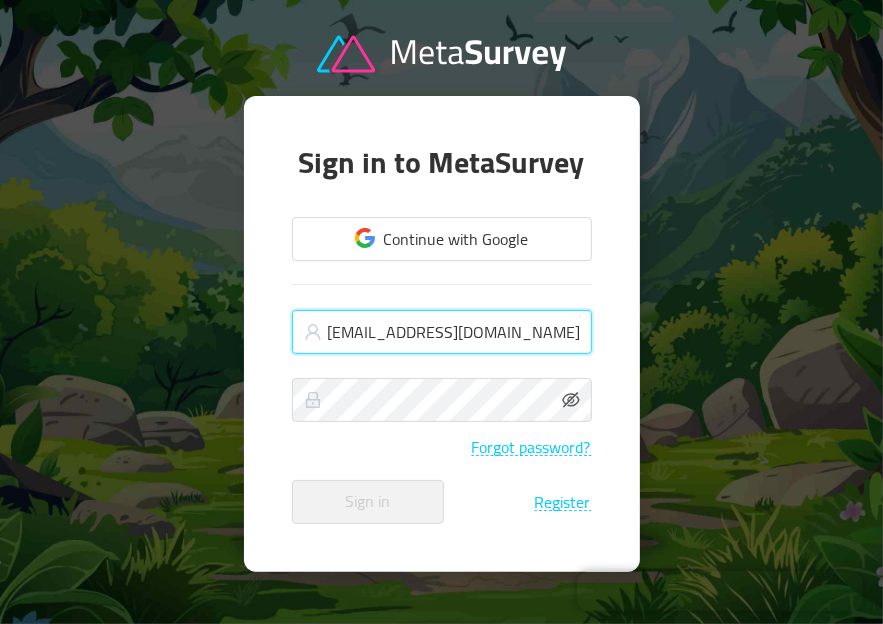 type on "[EMAIL_ADDRESS][DOMAIN_NAME]" 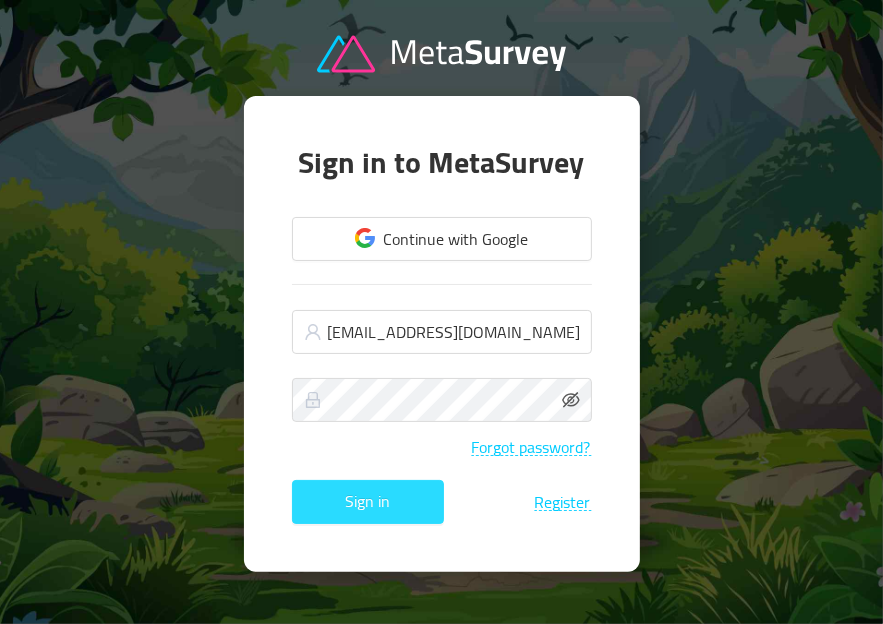click on "Sign in" at bounding box center (368, 502) 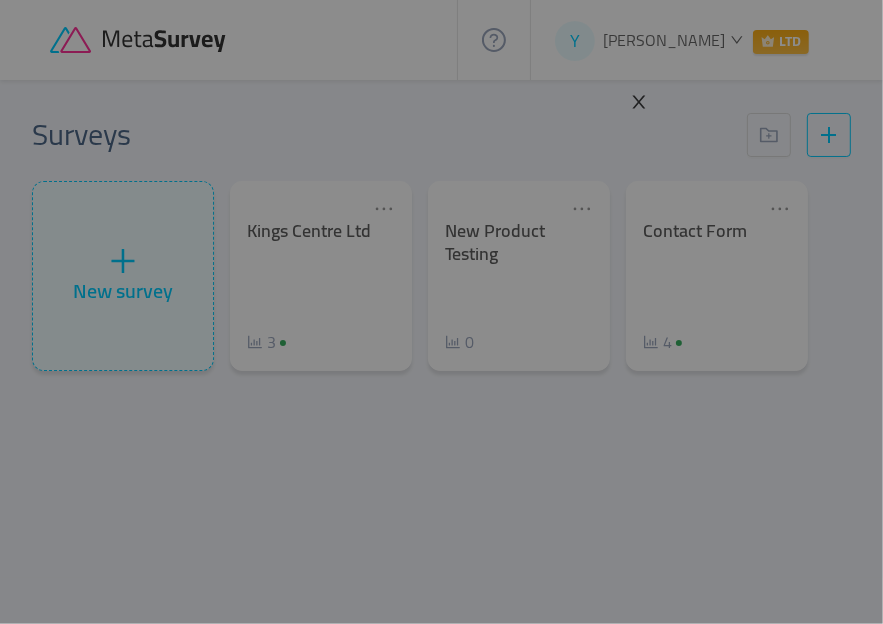 click 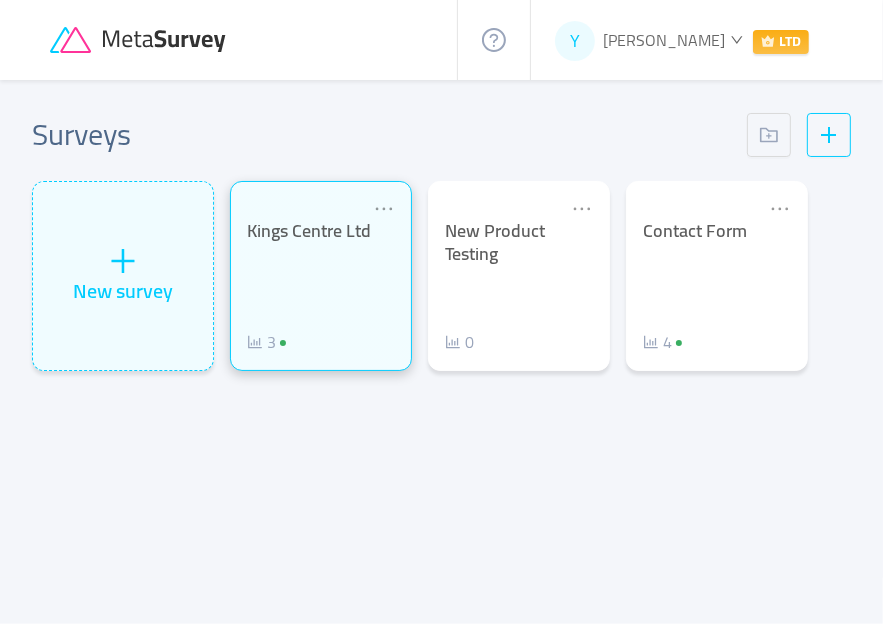 click on "Kings Centre Ltd  3" at bounding box center [321, 287] 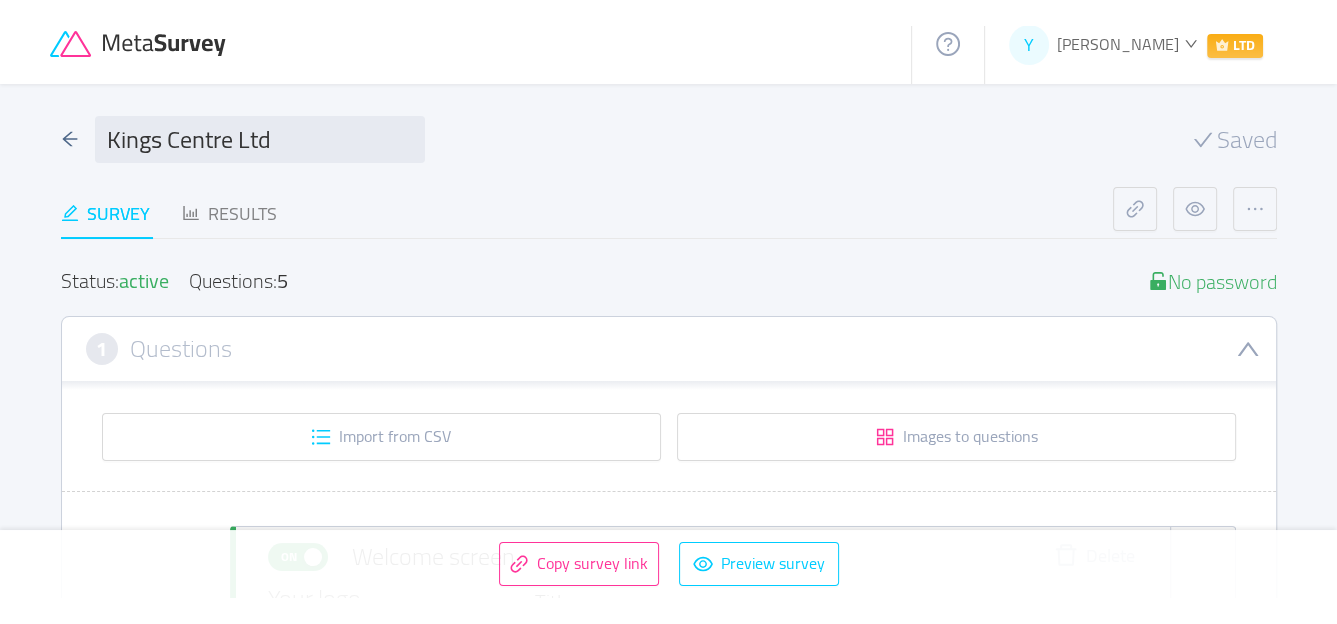 scroll, scrollTop: 0, scrollLeft: 0, axis: both 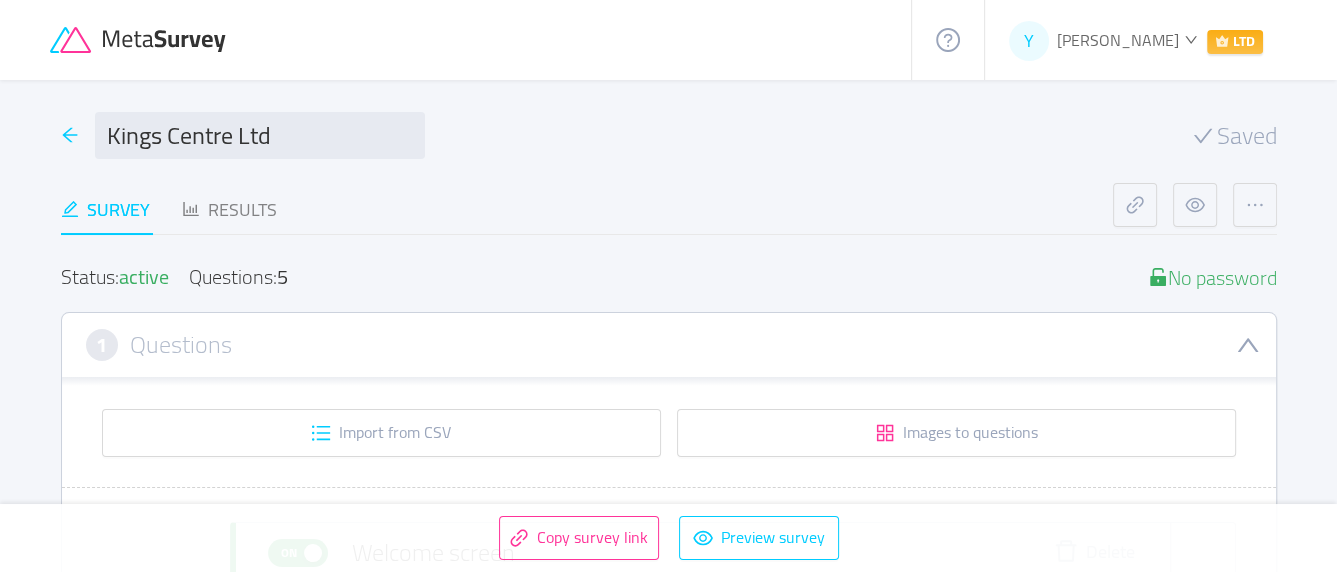click 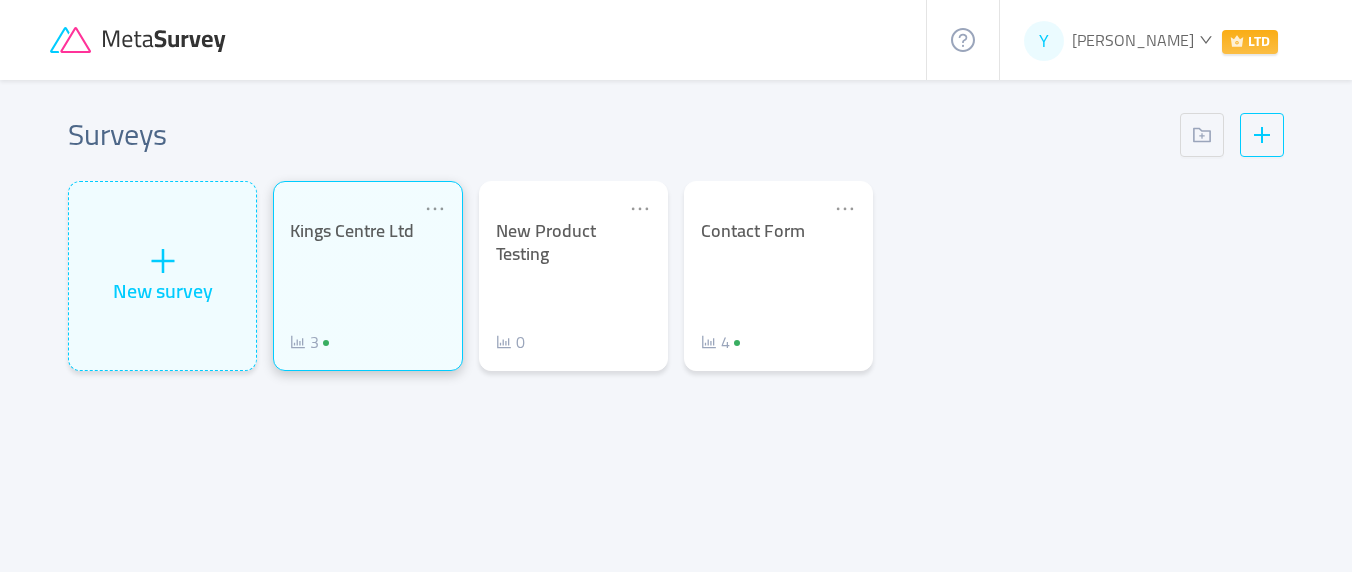 click on "Kings Centre Ltd  3" at bounding box center (367, 287) 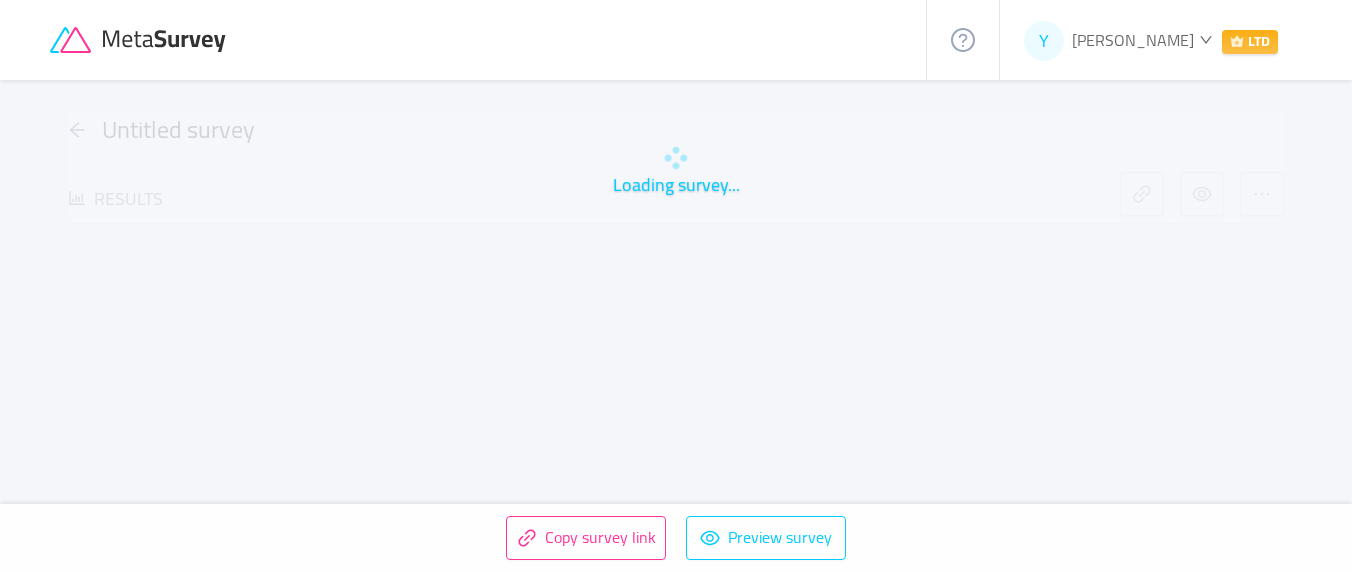 click on "Loading survey...  Untitled survey   Results" at bounding box center [676, 303] 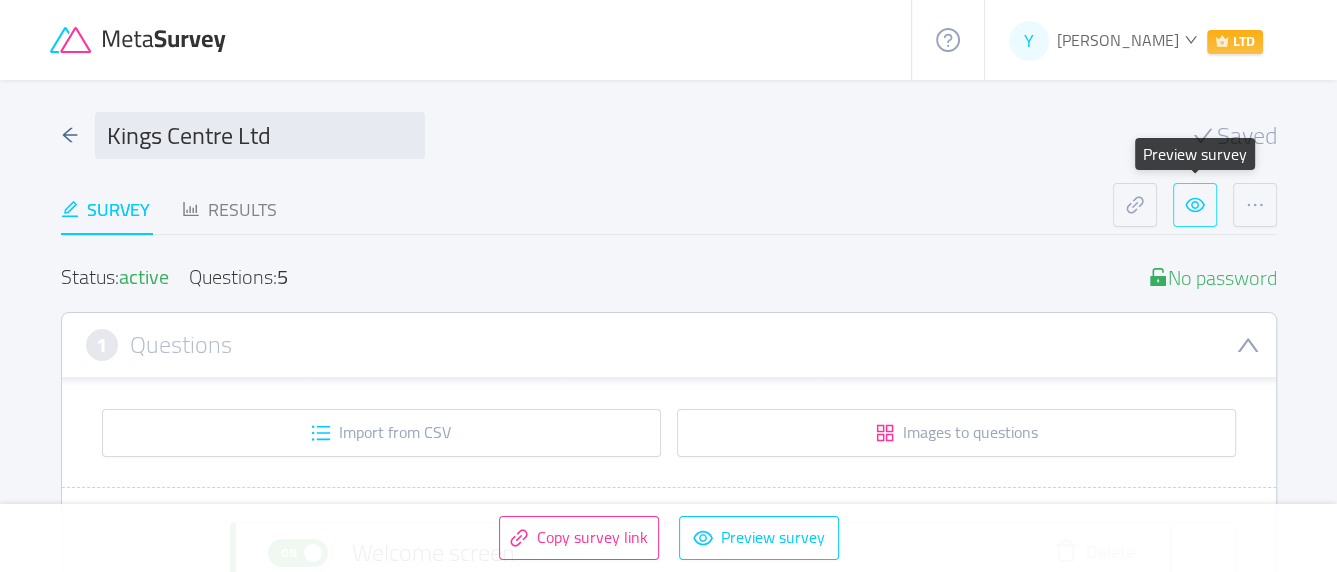 click at bounding box center [1195, 205] 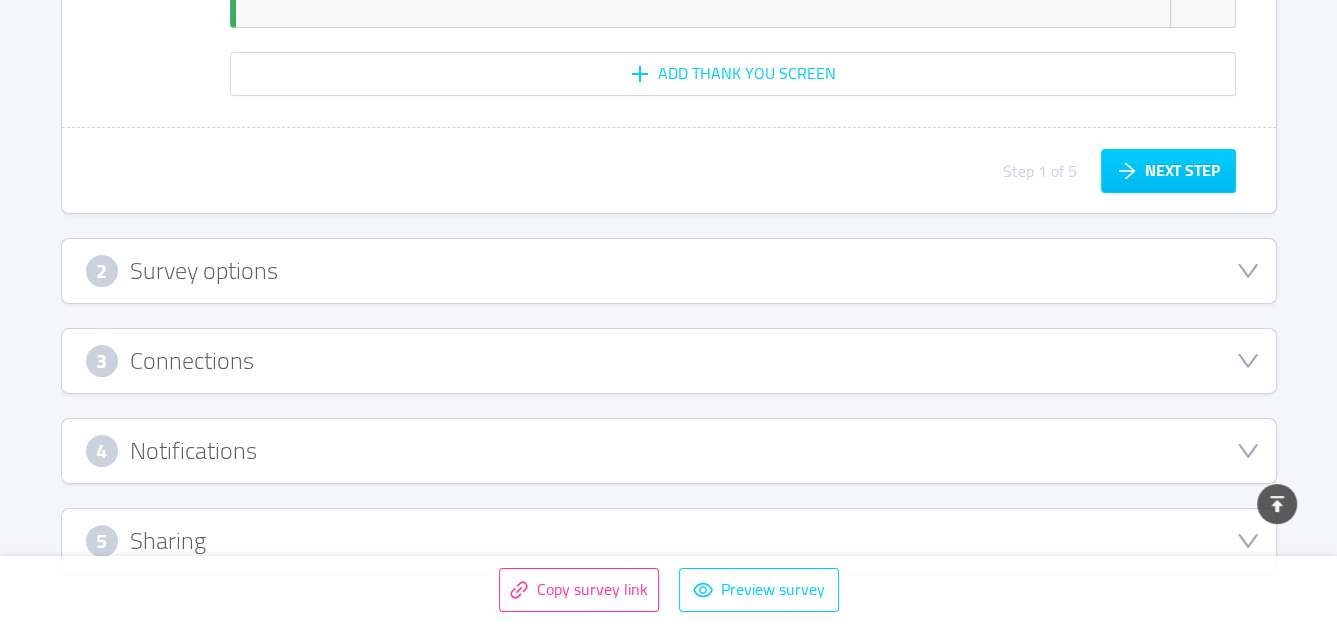 scroll, scrollTop: 7037, scrollLeft: 0, axis: vertical 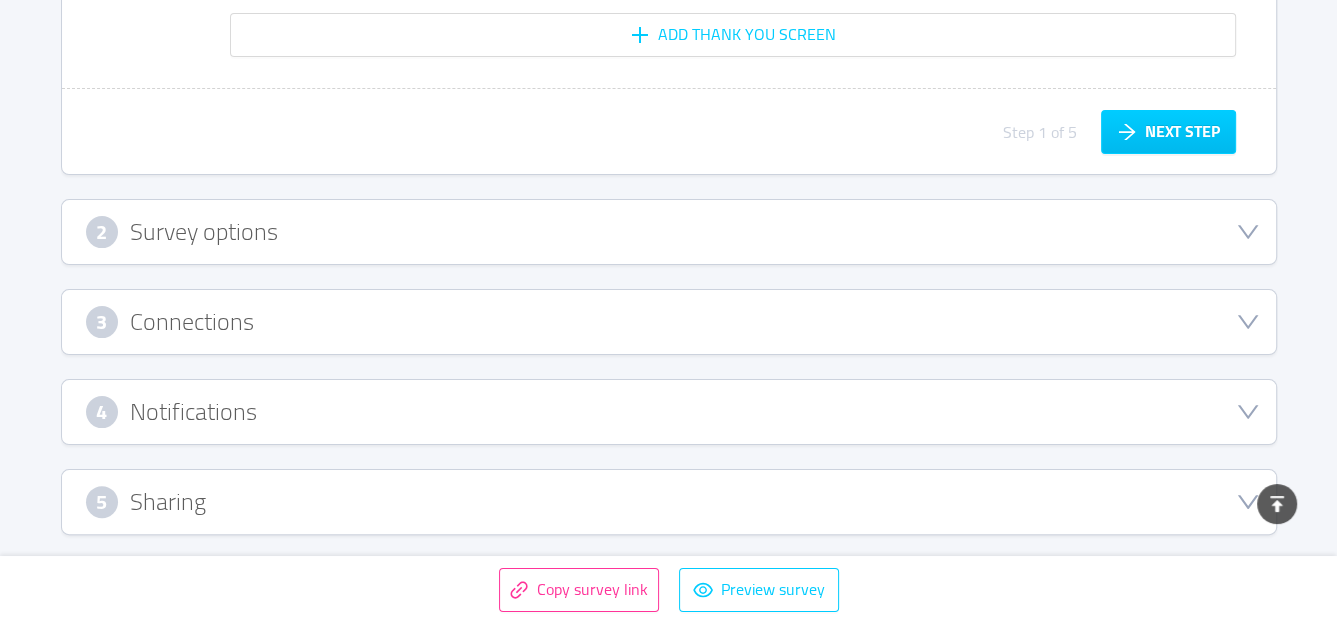 click on "5  Sharing" at bounding box center (669, 502) 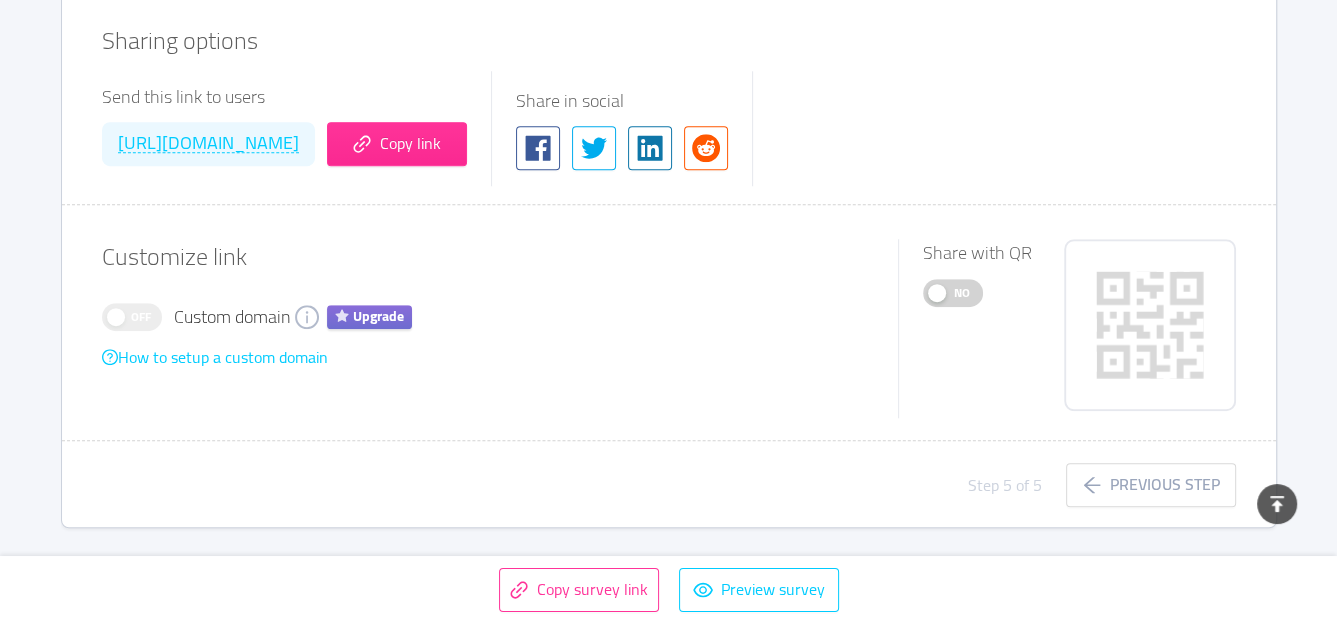 scroll, scrollTop: 1083, scrollLeft: 0, axis: vertical 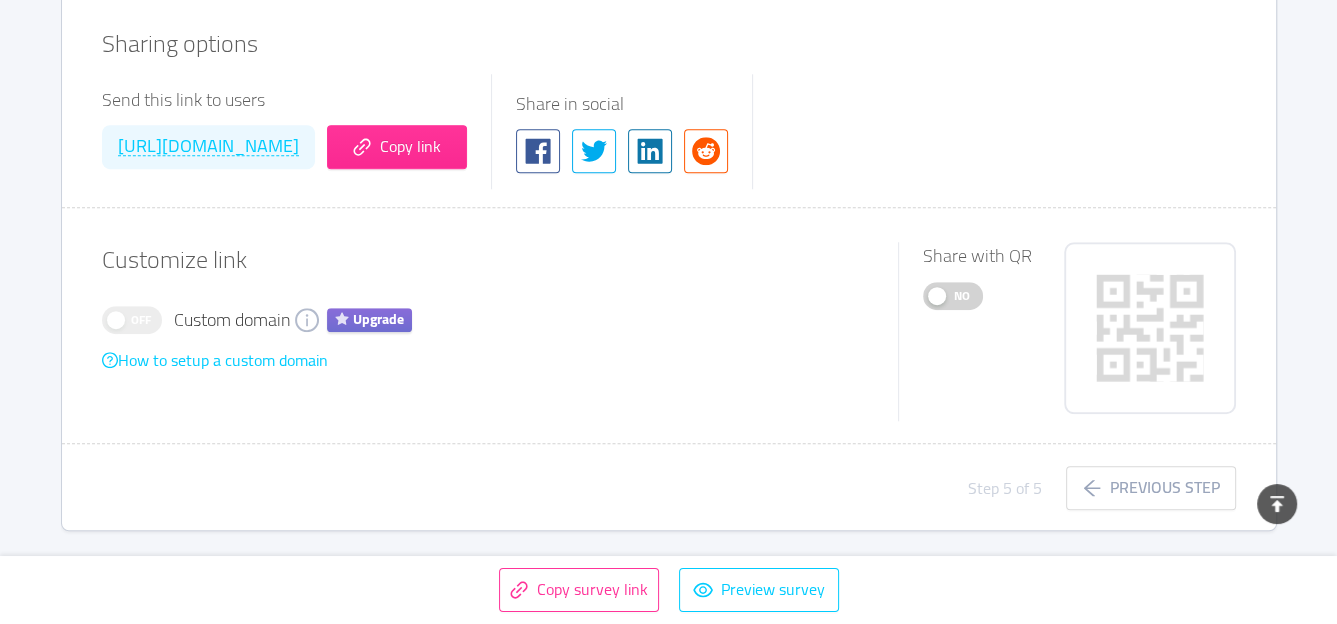 click on "No" at bounding box center (962, 296) 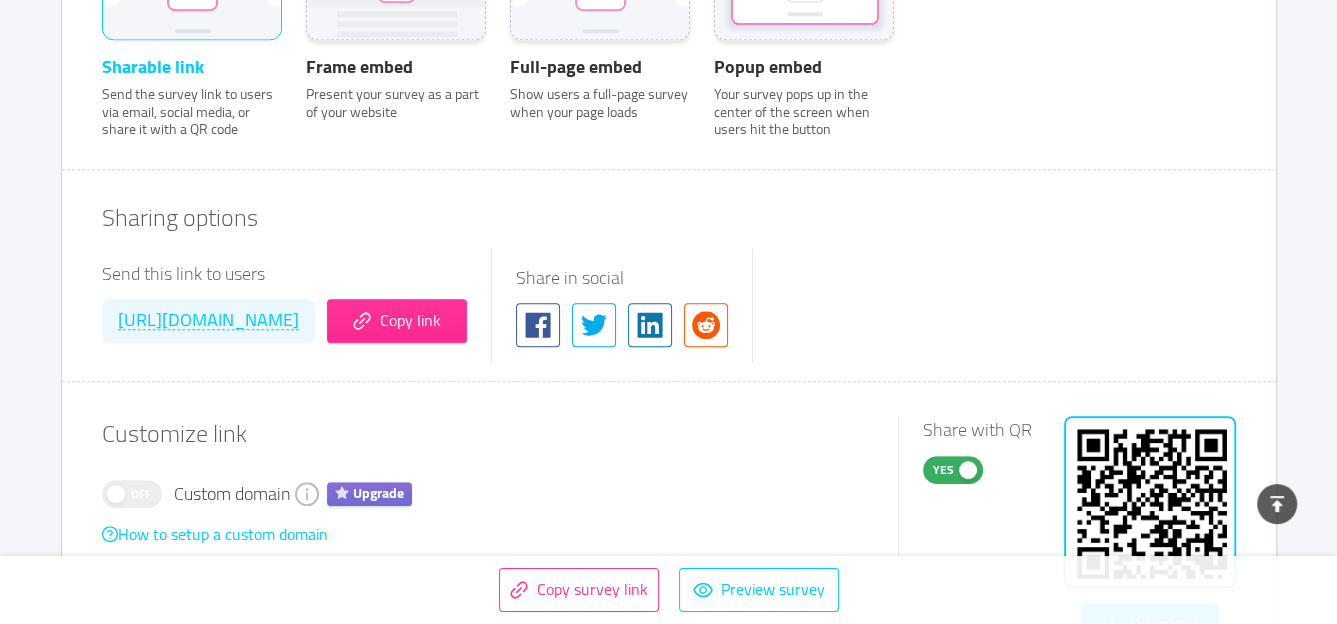 scroll, scrollTop: 1131, scrollLeft: 0, axis: vertical 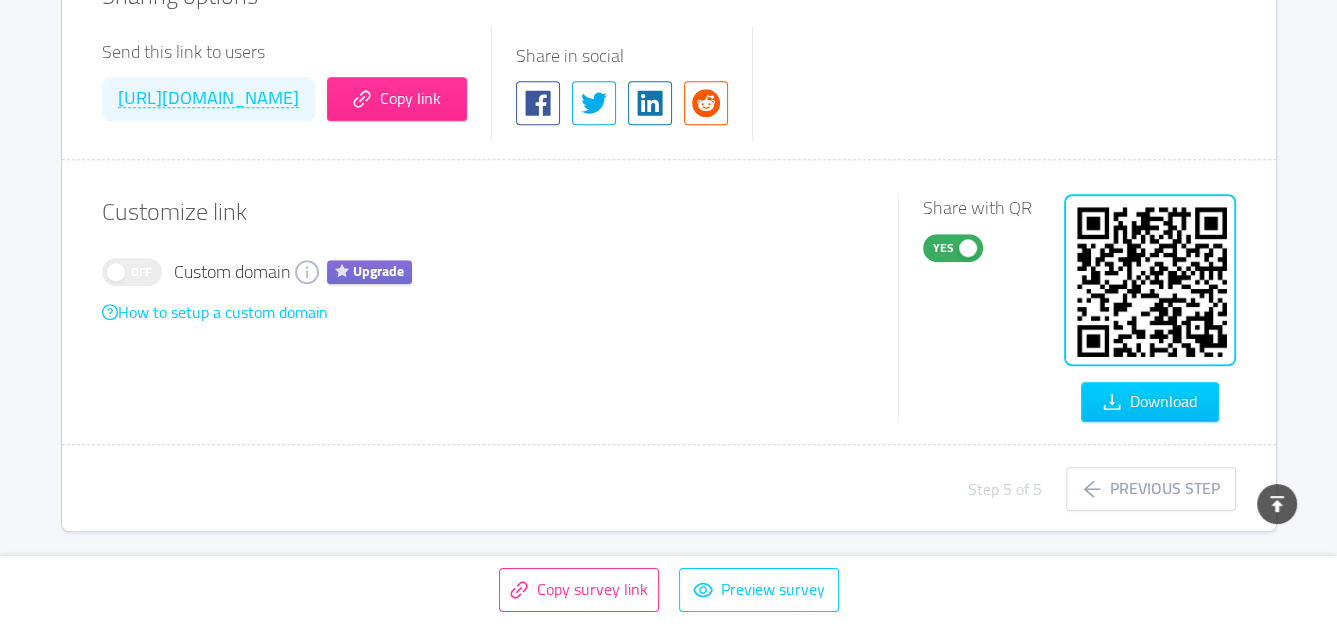 click on "Customize link Off Custom domain  Upgrade   How to setup a custom domain" at bounding box center (500, 308) 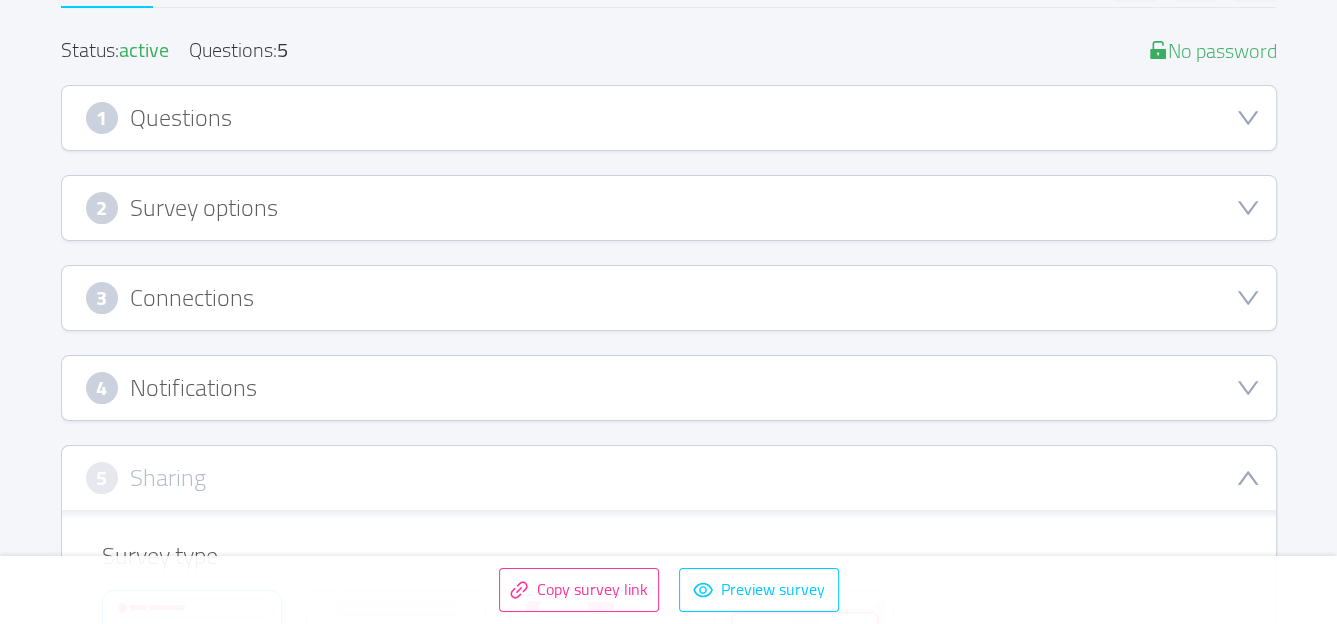 scroll, scrollTop: 219, scrollLeft: 0, axis: vertical 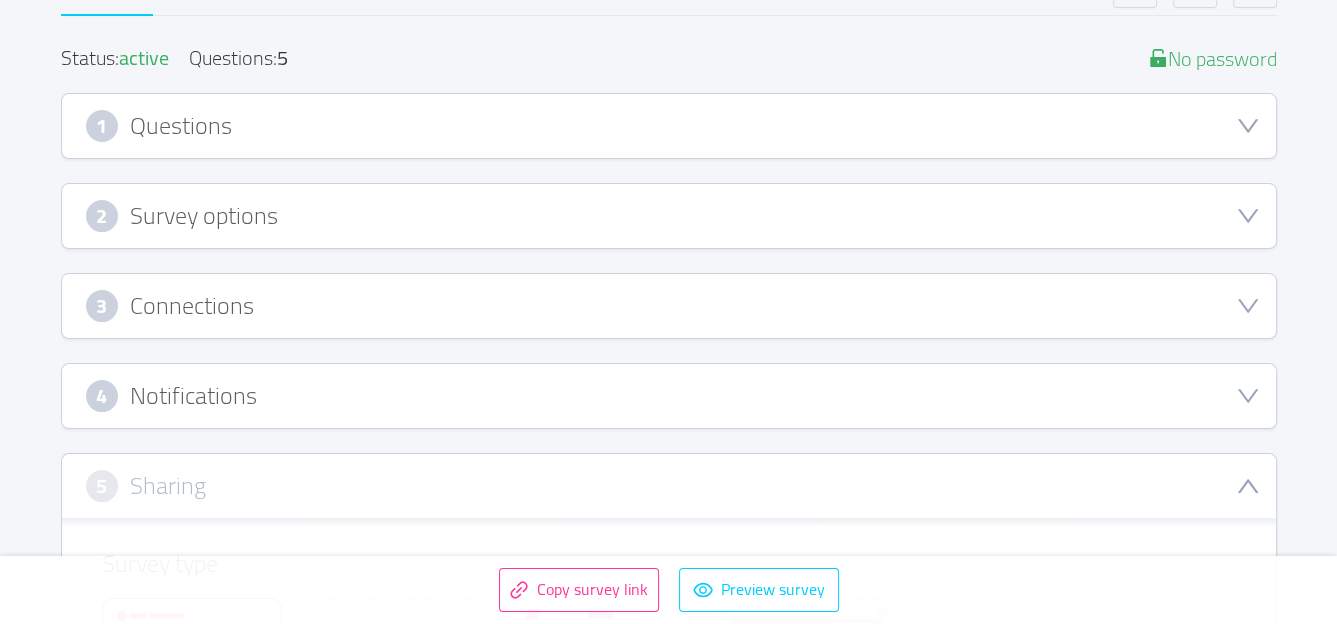 click on "2  Survey options" at bounding box center (669, 216) 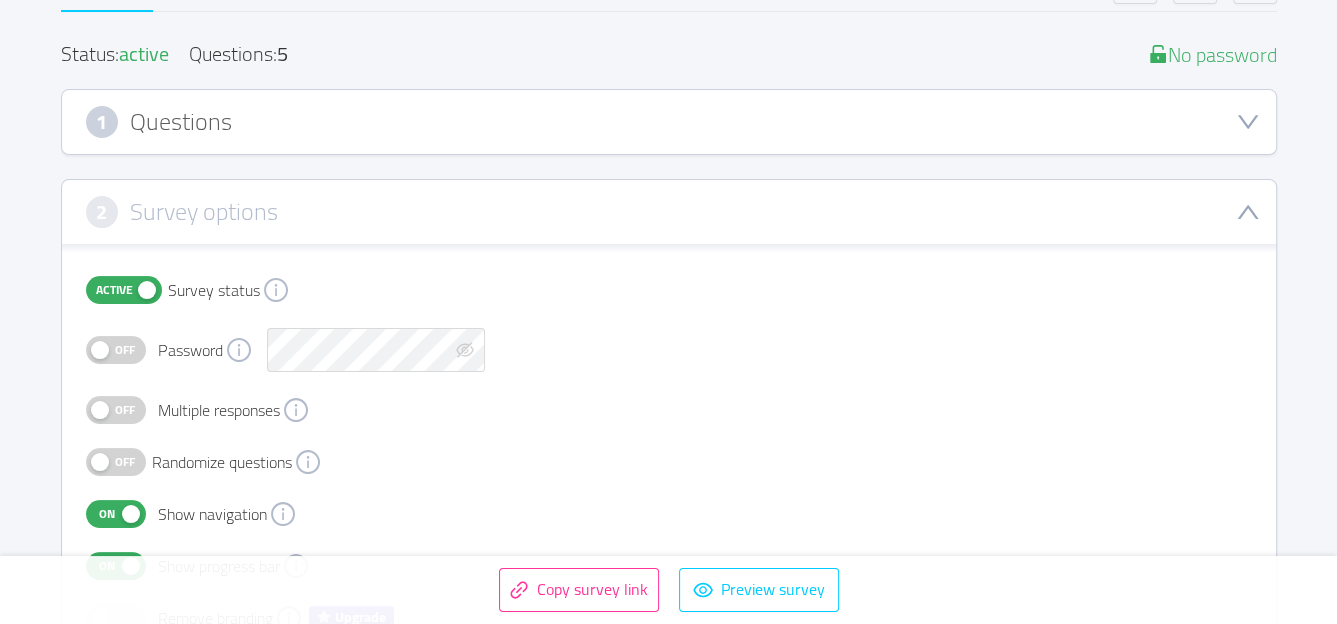 click on "2  Survey options" at bounding box center [669, 212] 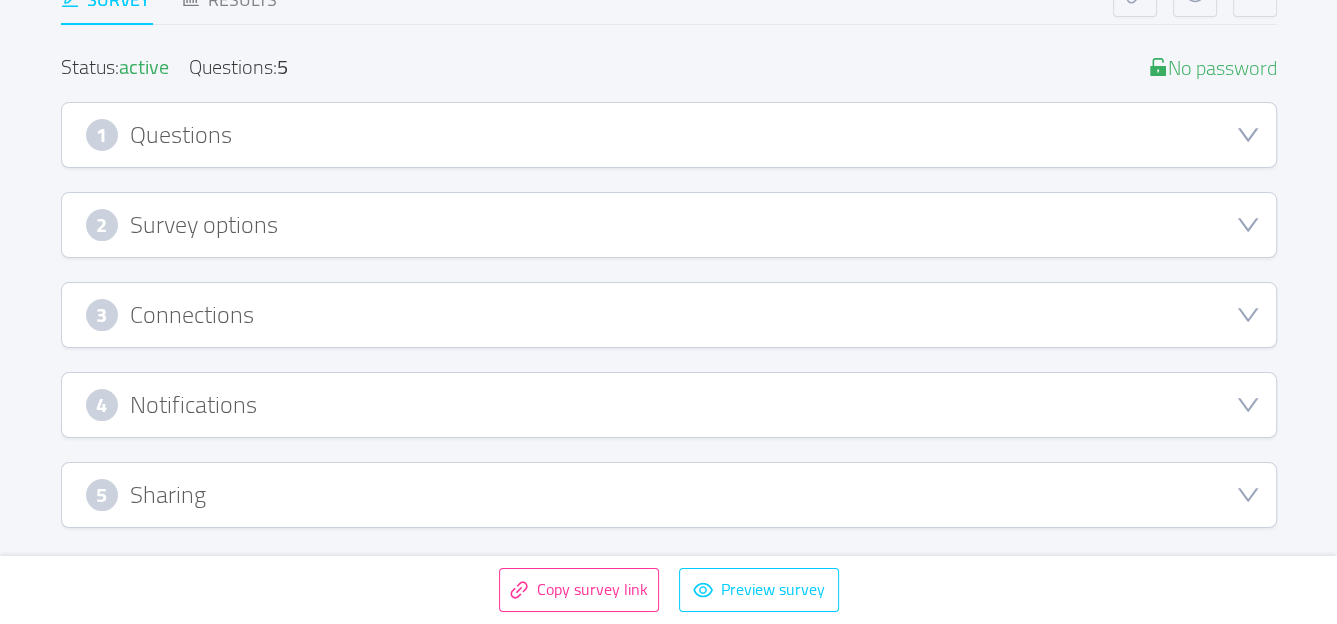 scroll, scrollTop: 206, scrollLeft: 0, axis: vertical 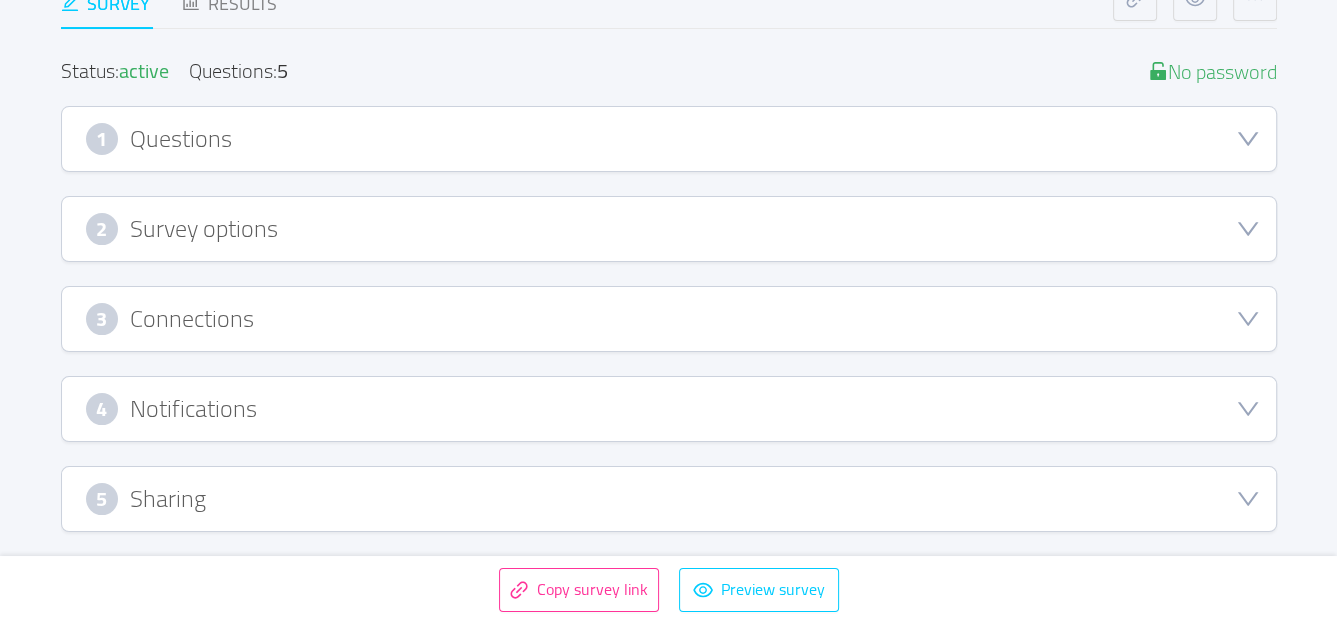 click on "1  Questions Import from CSV Images to questions On  Welcome screen  Delete Your logo    Drag logo here  Or attach via link Image upload guidelines for best results: Dimensions: 100 x 100 px Format: jpeg, png, gif, svg, webp Max size: 2MB Title: Host, Save 20%, and Help [GEOGRAPHIC_DATA]—Join the Survey  47 / 50  Description: We’re excited to host you at The King’s Centre! We’d love to learn how we can serve you better. Complete this 30-second survey and receive:
- A free downloadable “Event Planning Toolkit”
- Up to20% discount on event bookings (Wed–Sat) this summer
- Priority access to seasonal offers
- A chance to give back to [GEOGRAPHIC_DATA] – every booking helps fund local causes. Button label: Start  5 / 20    On  Question 1  id: 685b86e1375b310012c7e9d9  Multiple answer  Duplicate Delete Image:    Click or drag image here  Or attach via link Image upload guidelines for best results: Dimensions: 800 x 600 px Format: jpeg, png, gif, svg, webp Max size: 2MB Question: Choices: Corporate Events       Other" at bounding box center (669, 319) 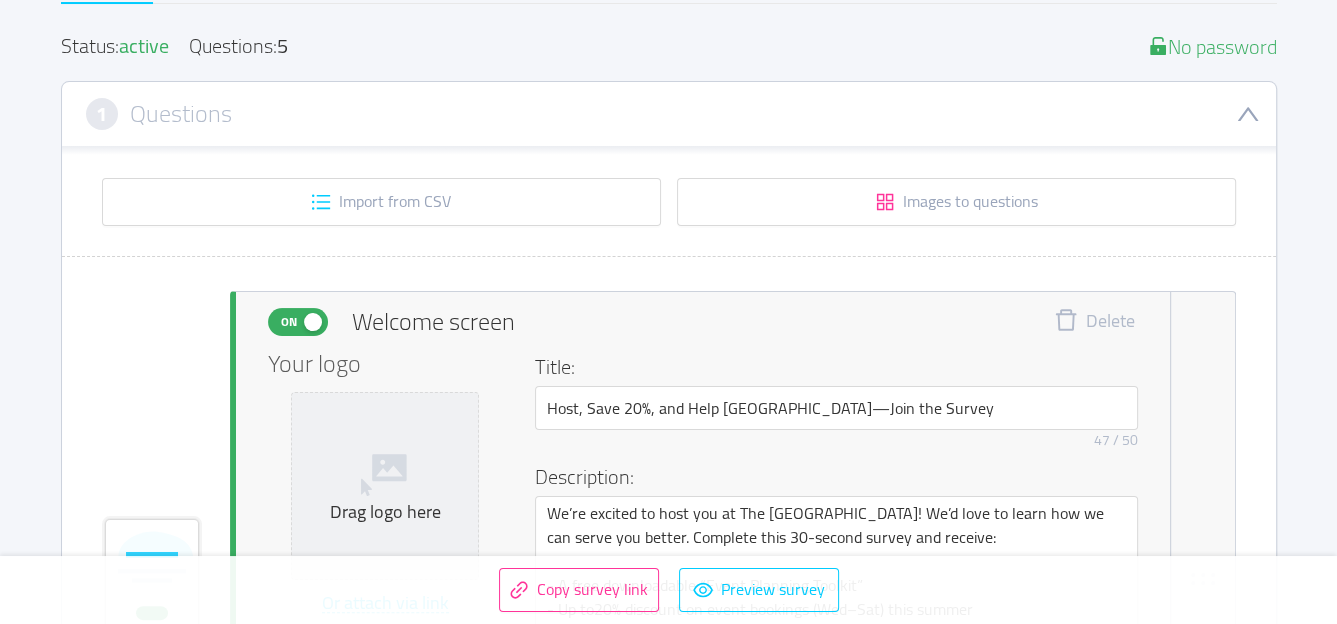scroll, scrollTop: 210, scrollLeft: 0, axis: vertical 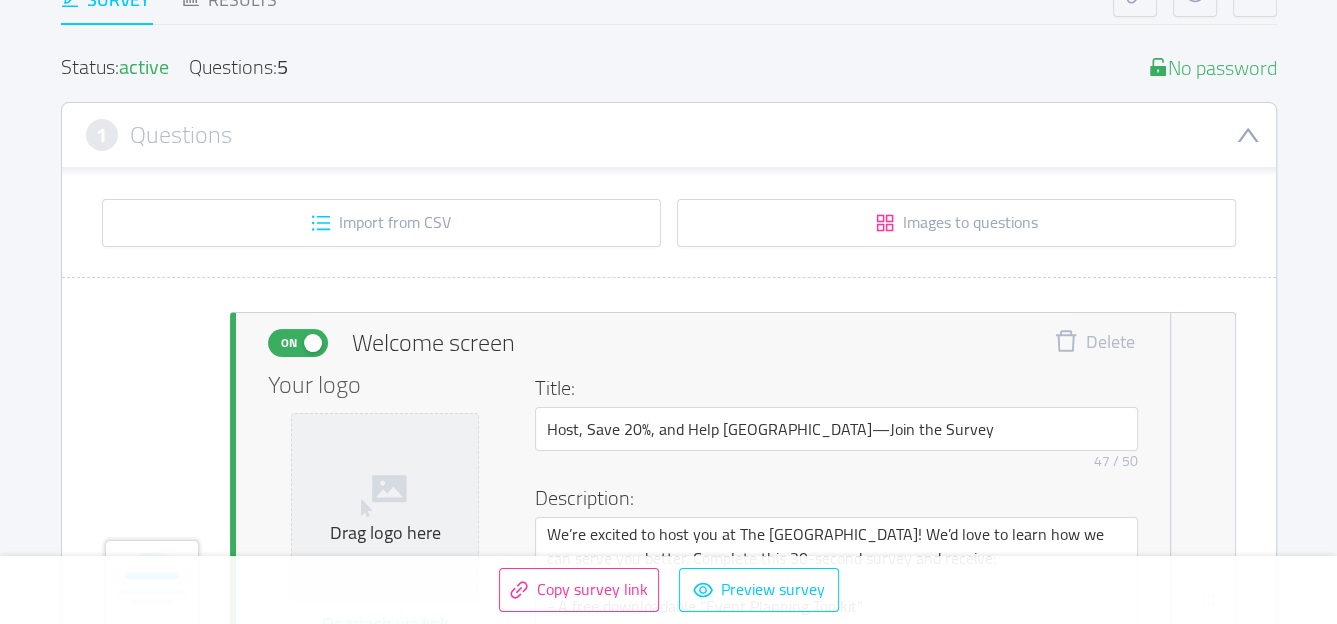 click on "1  Questions" at bounding box center (669, 135) 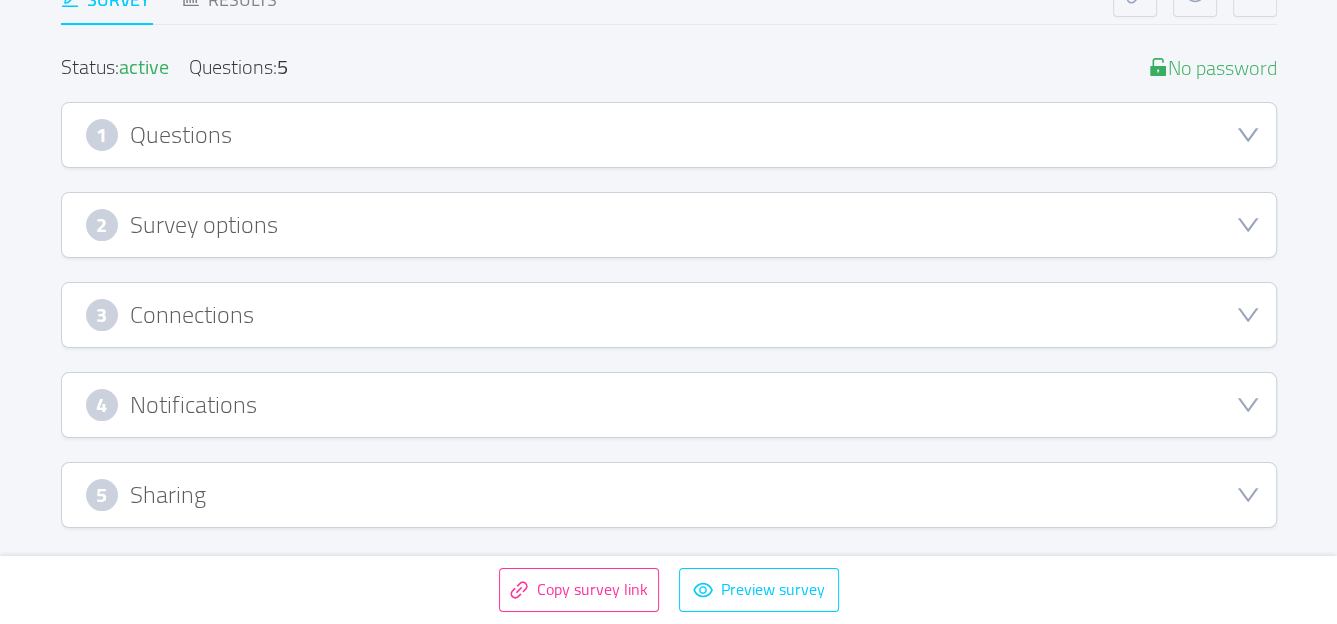 scroll, scrollTop: 206, scrollLeft: 0, axis: vertical 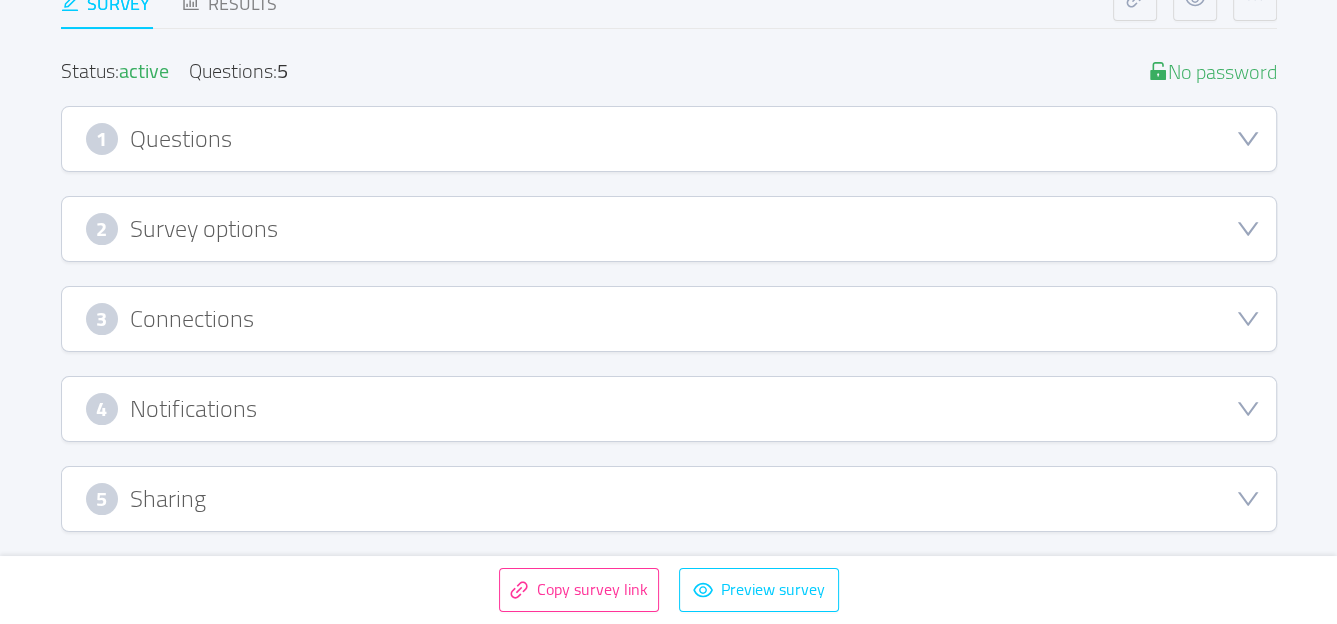 click on "3  Connections" at bounding box center [669, 319] 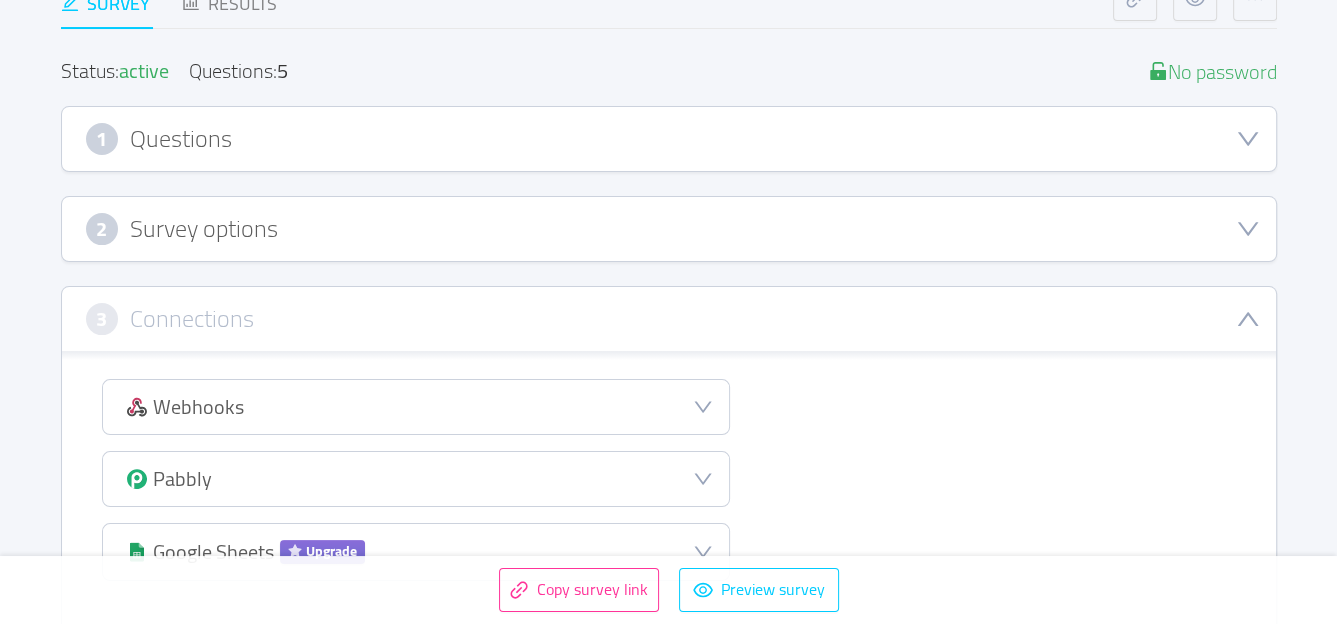 click on "3  Connections" at bounding box center (669, 319) 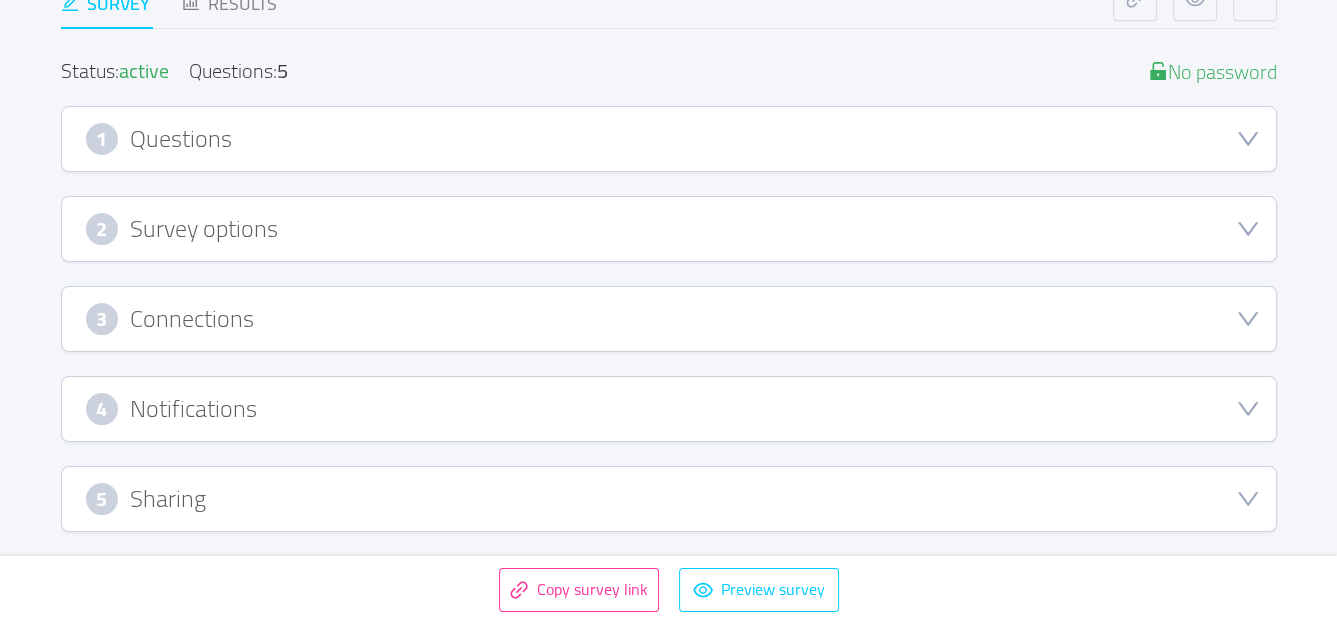 click on "3  Connections" at bounding box center [669, 319] 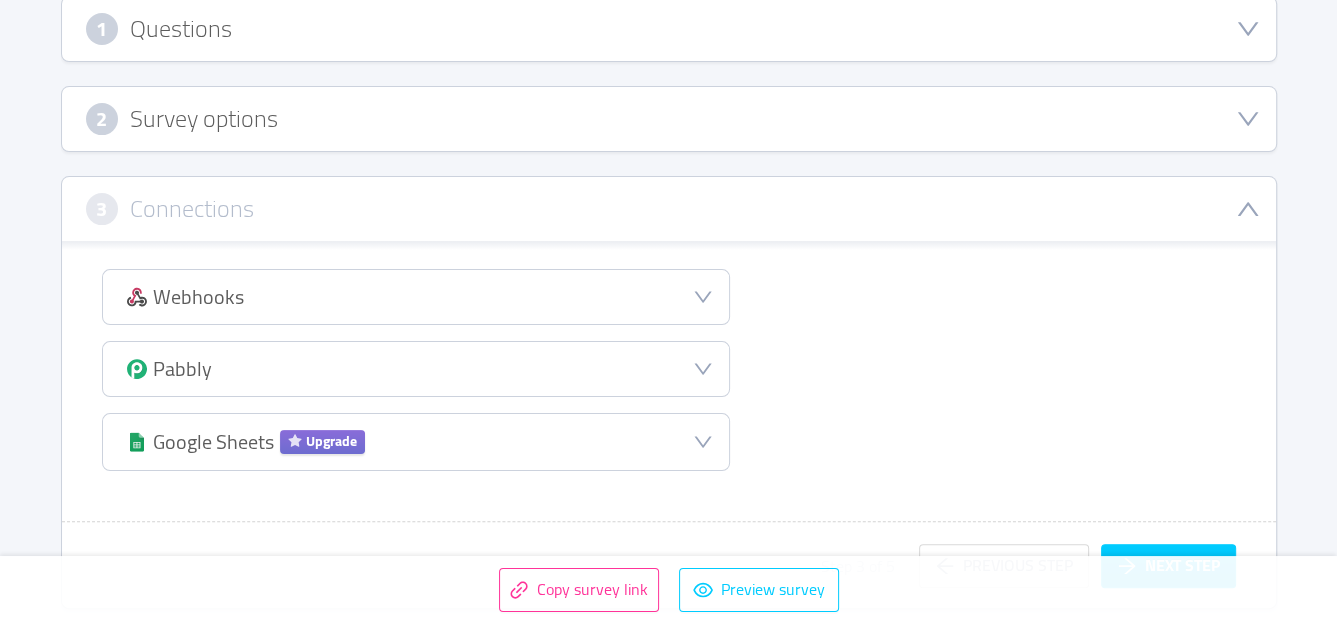 scroll, scrollTop: 313, scrollLeft: 0, axis: vertical 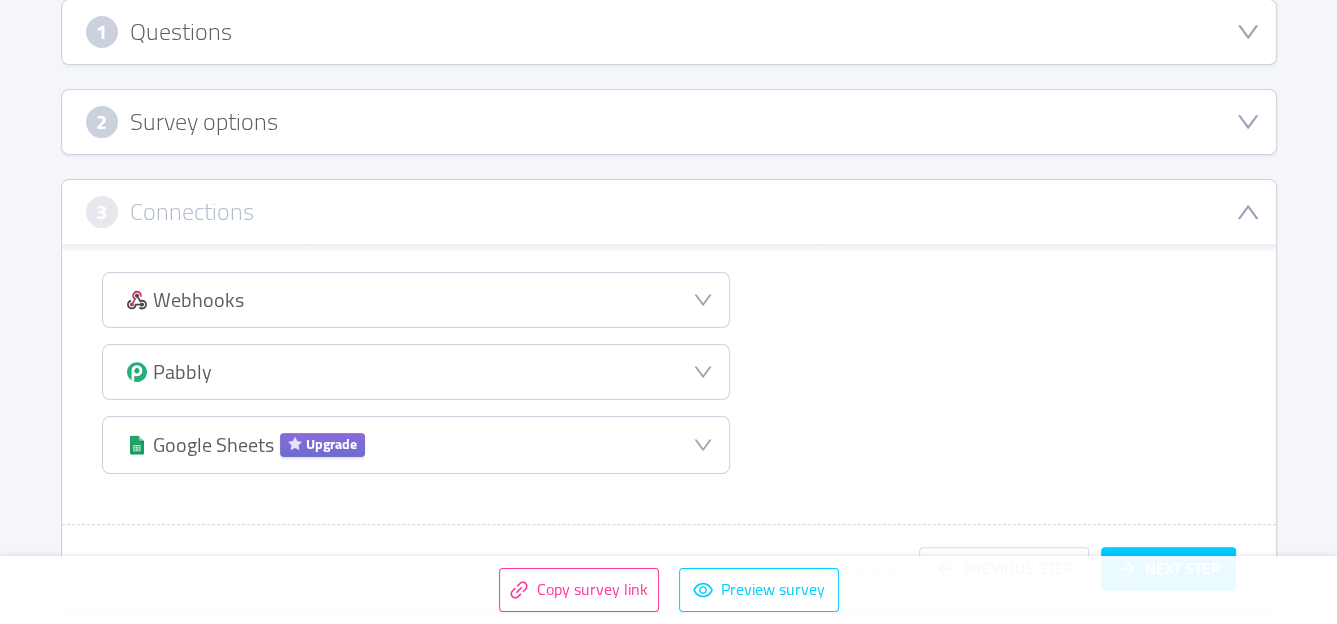 click on "3  Connections" at bounding box center [669, 212] 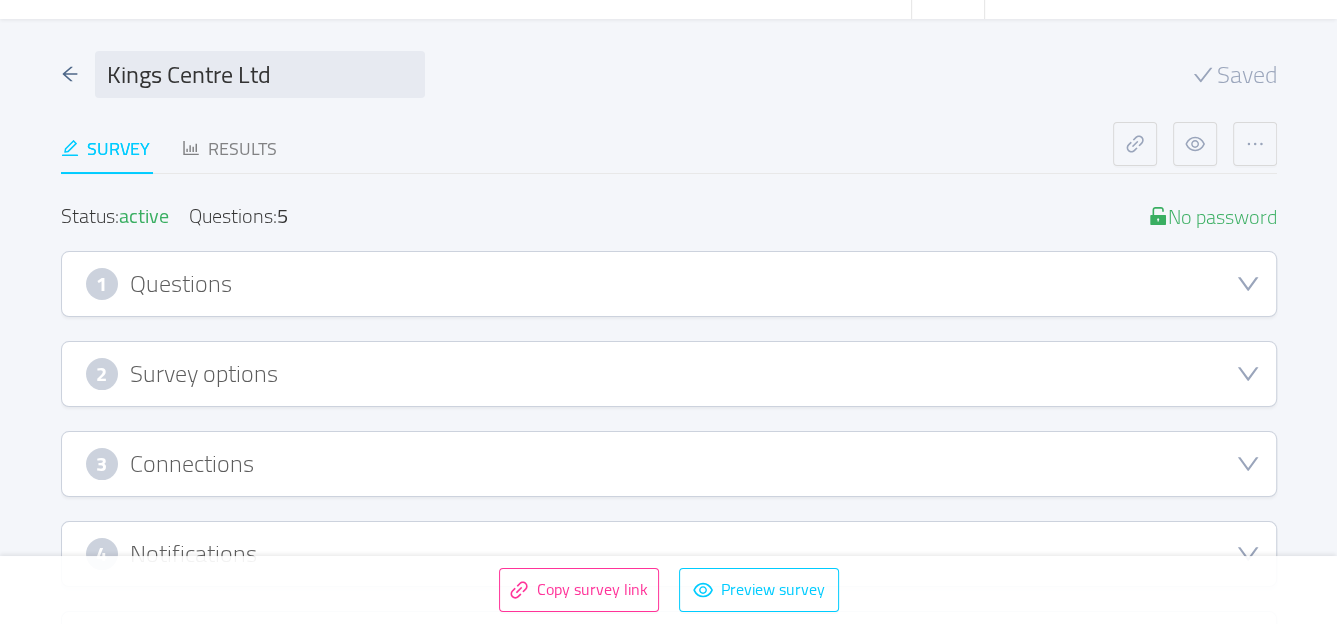 scroll, scrollTop: 52, scrollLeft: 0, axis: vertical 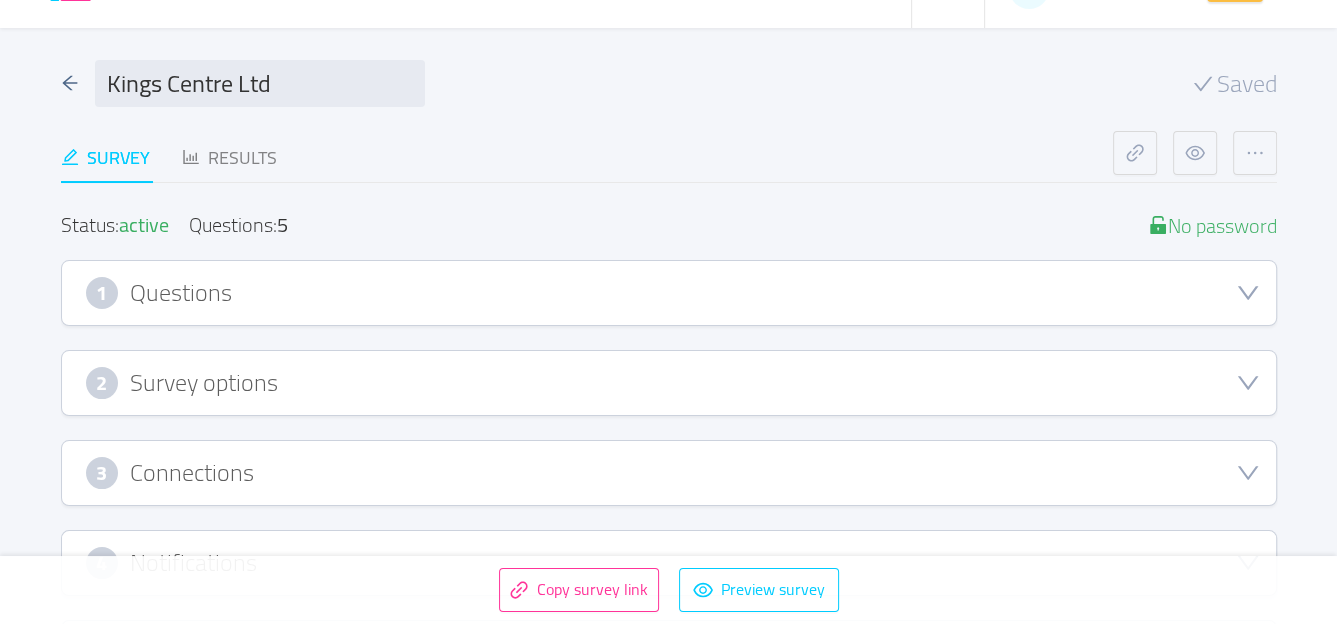 click on "1  Questions" at bounding box center (669, 293) 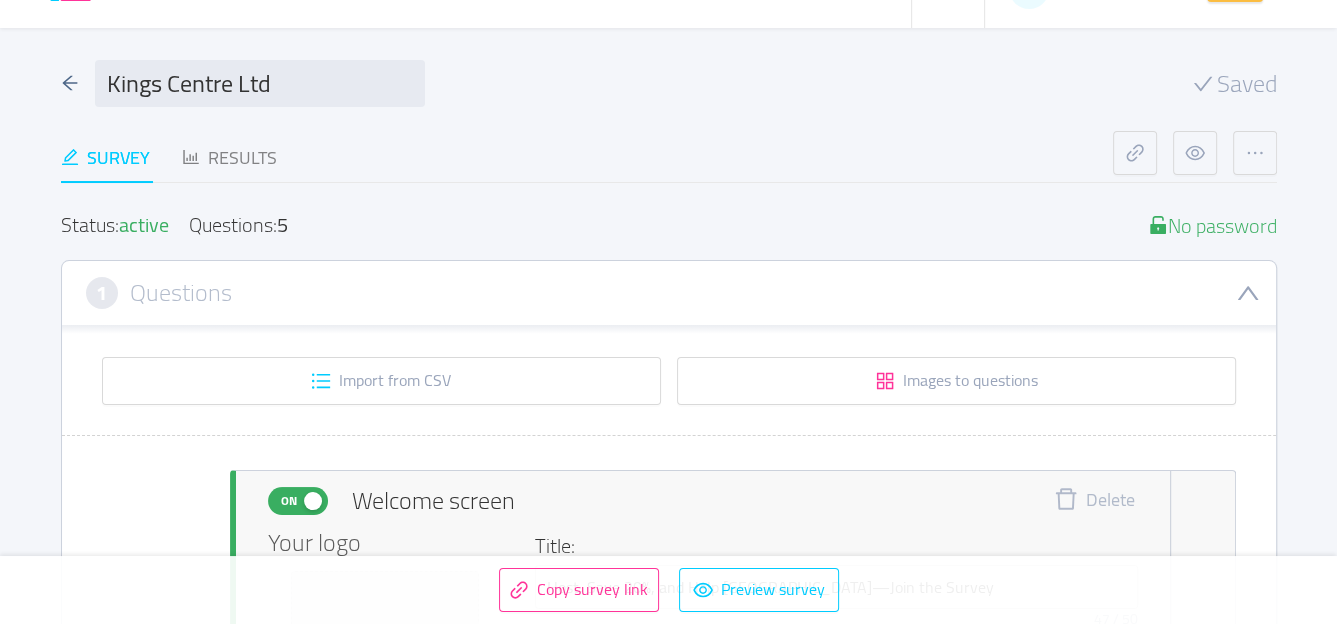 scroll, scrollTop: 0, scrollLeft: 0, axis: both 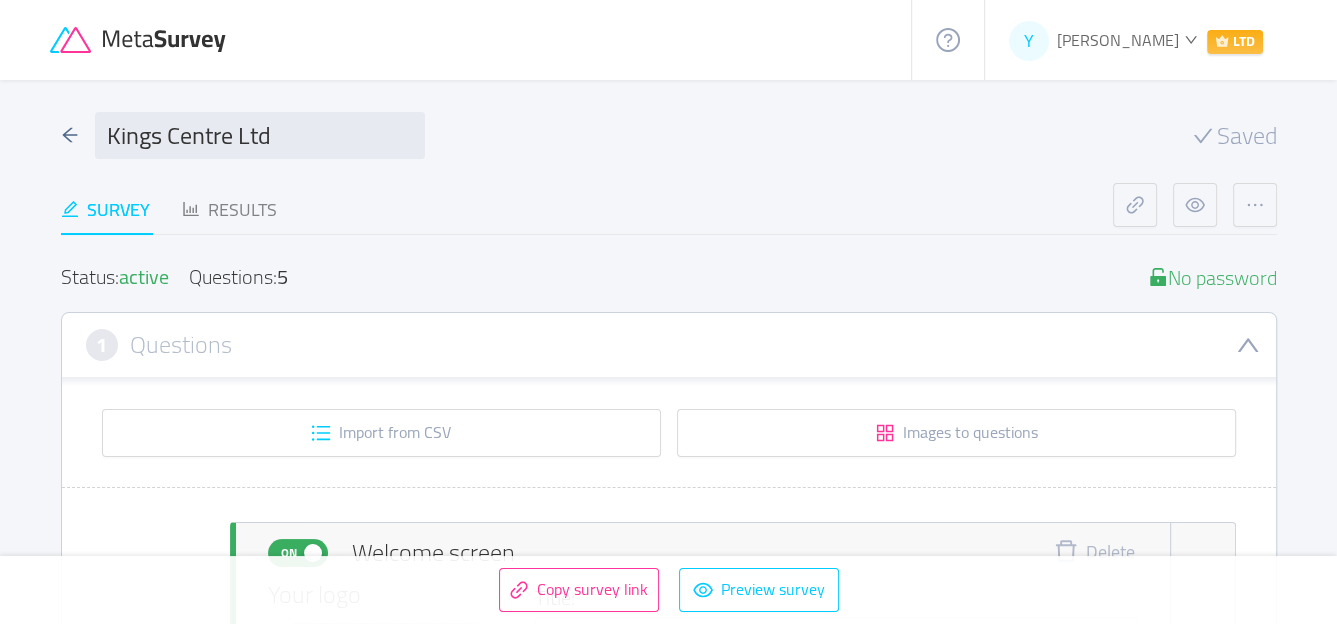 click on "1  Questions" at bounding box center (669, 345) 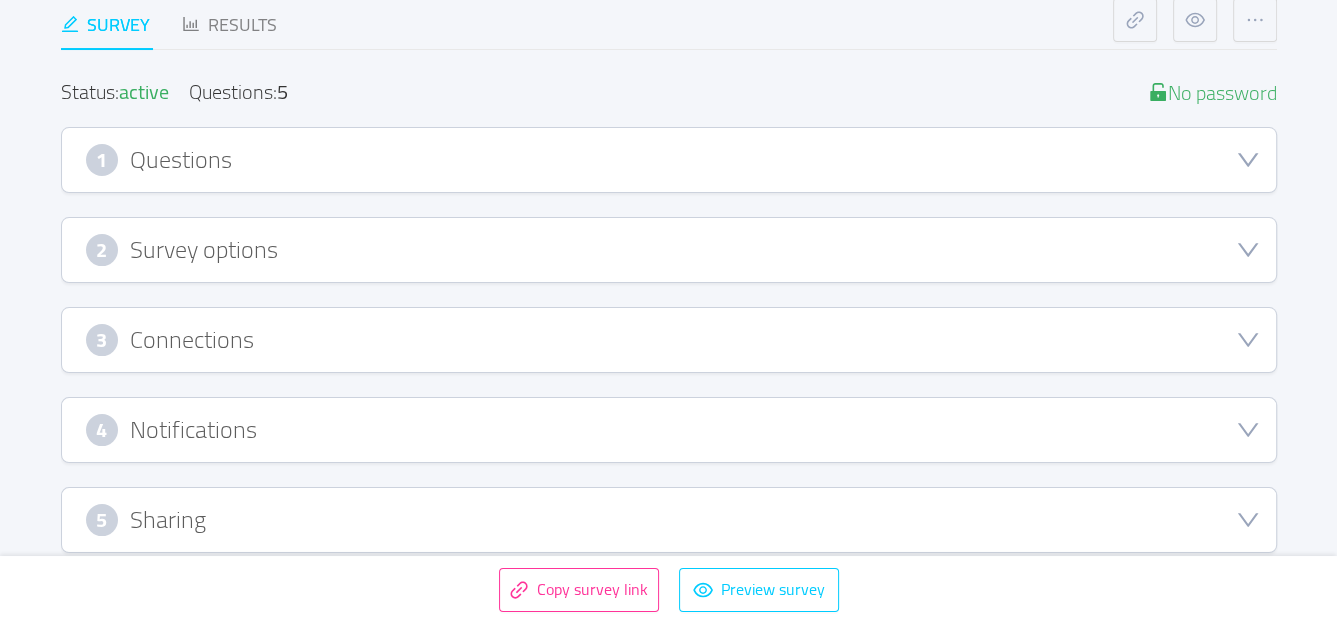 scroll, scrollTop: 0, scrollLeft: 0, axis: both 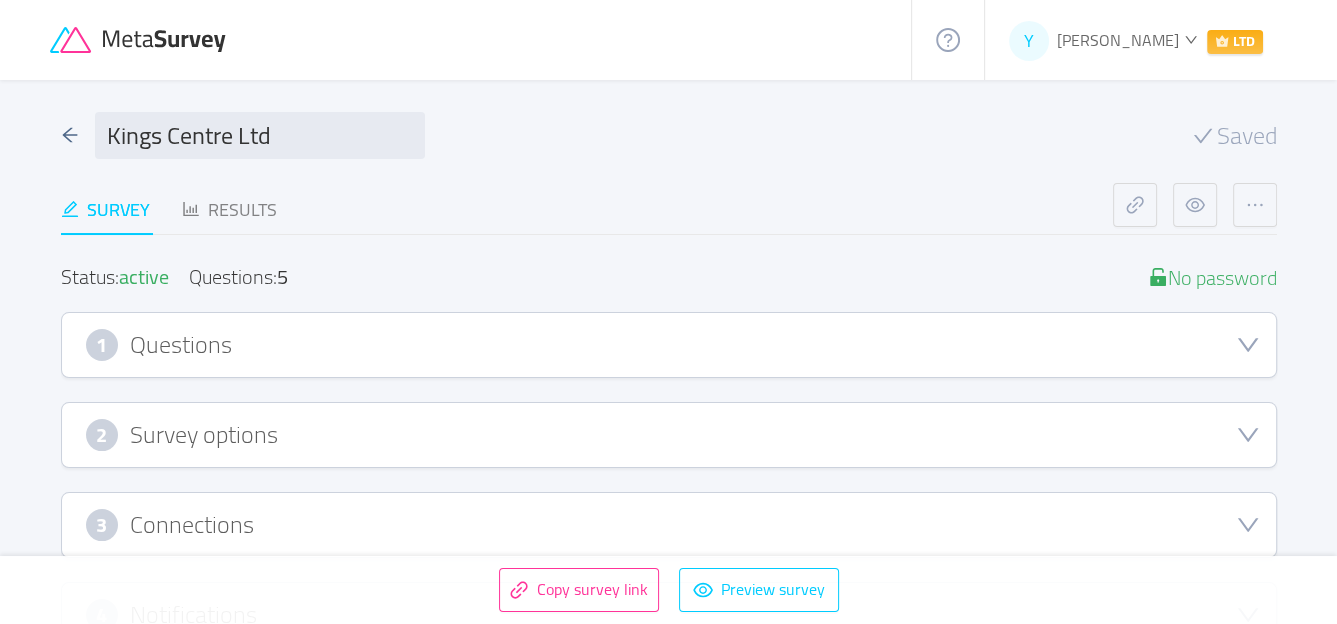 click on "1  Questions" at bounding box center [669, 345] 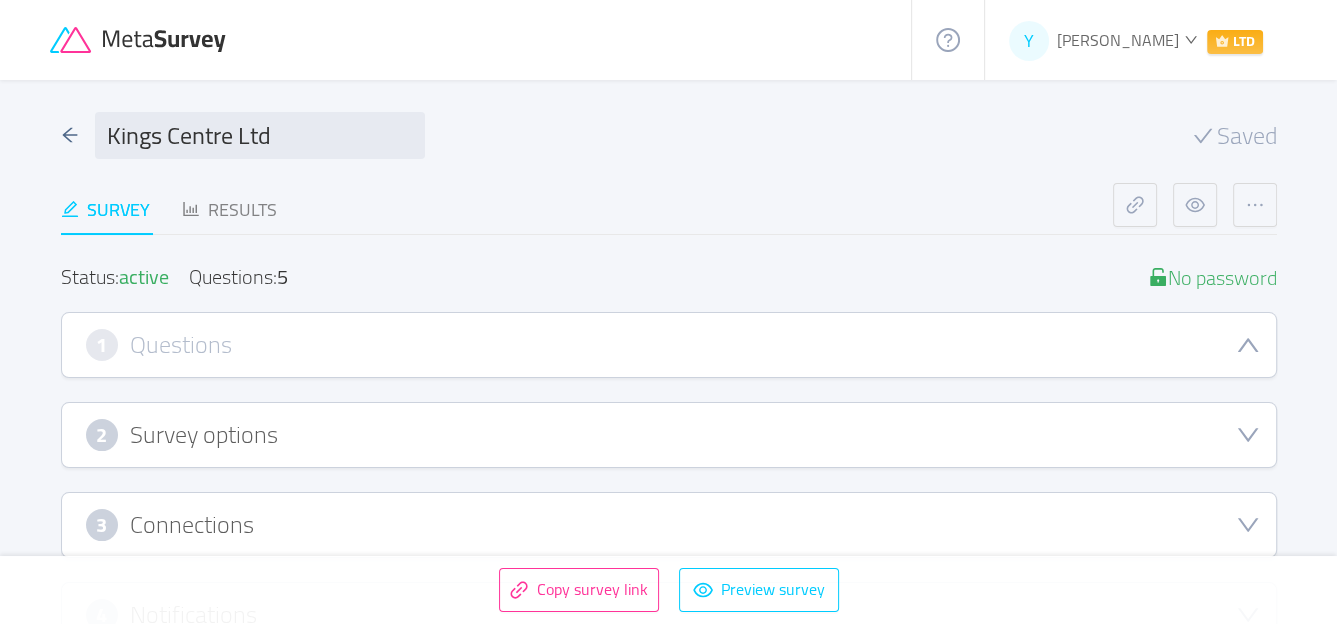 type 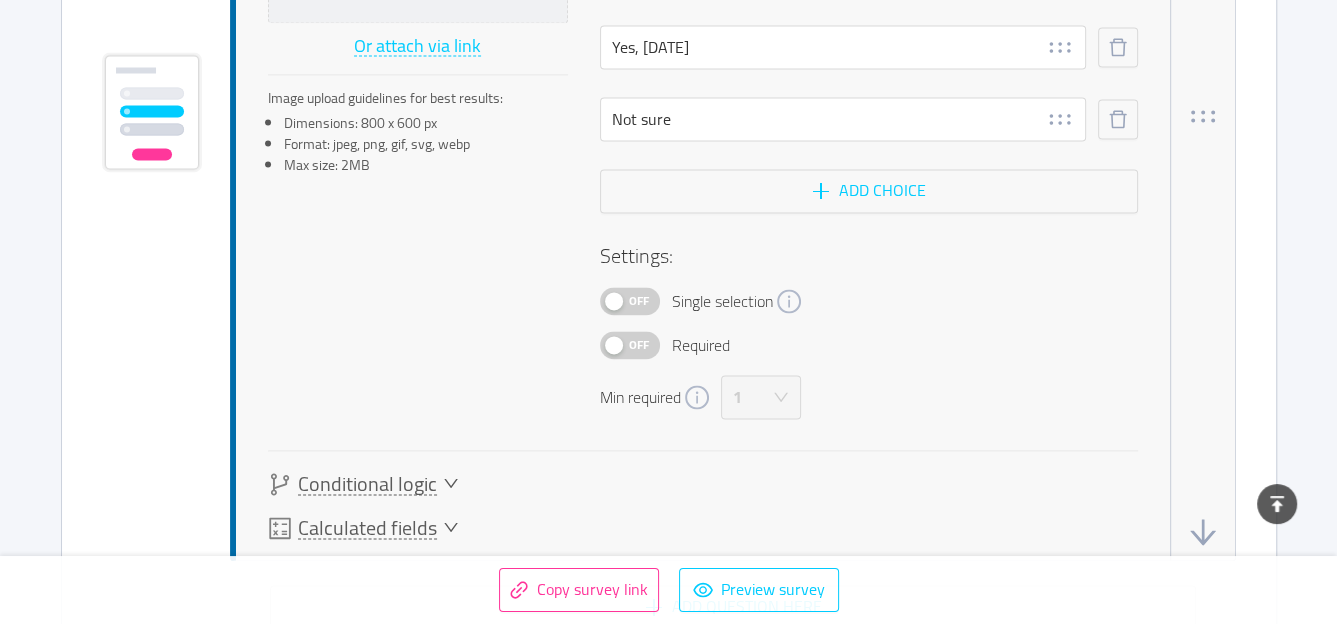 scroll, scrollTop: 2596, scrollLeft: 0, axis: vertical 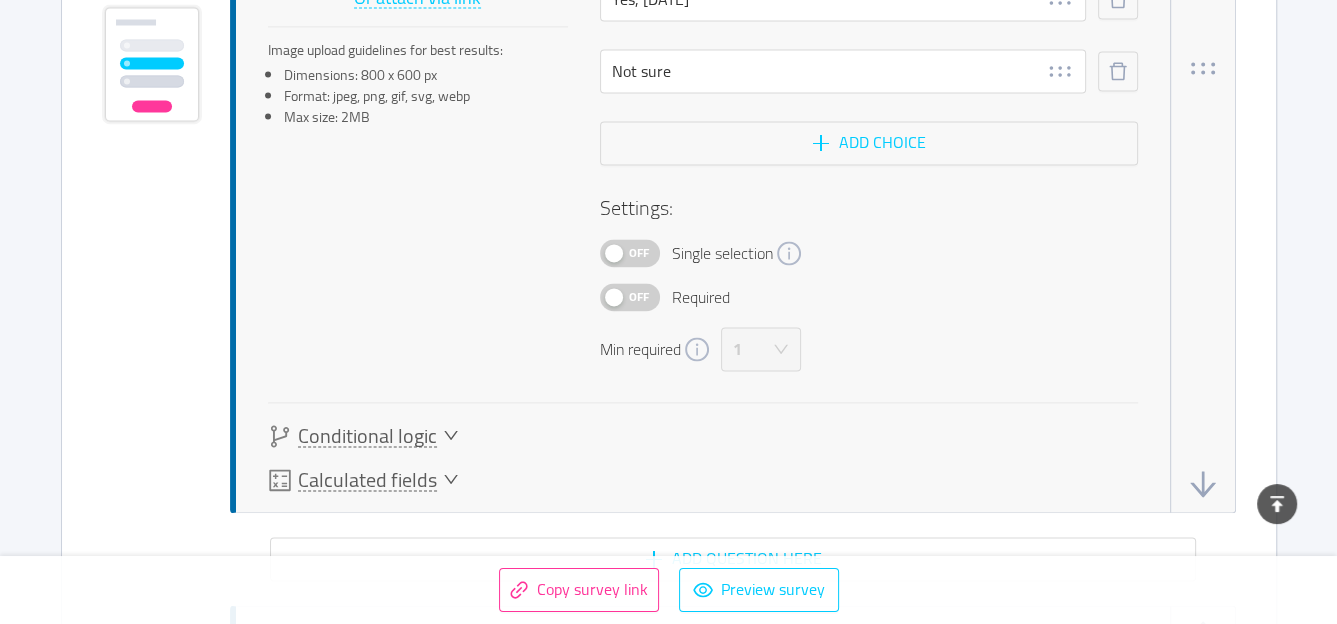 click on "Conditional logic" at bounding box center [367, 436] 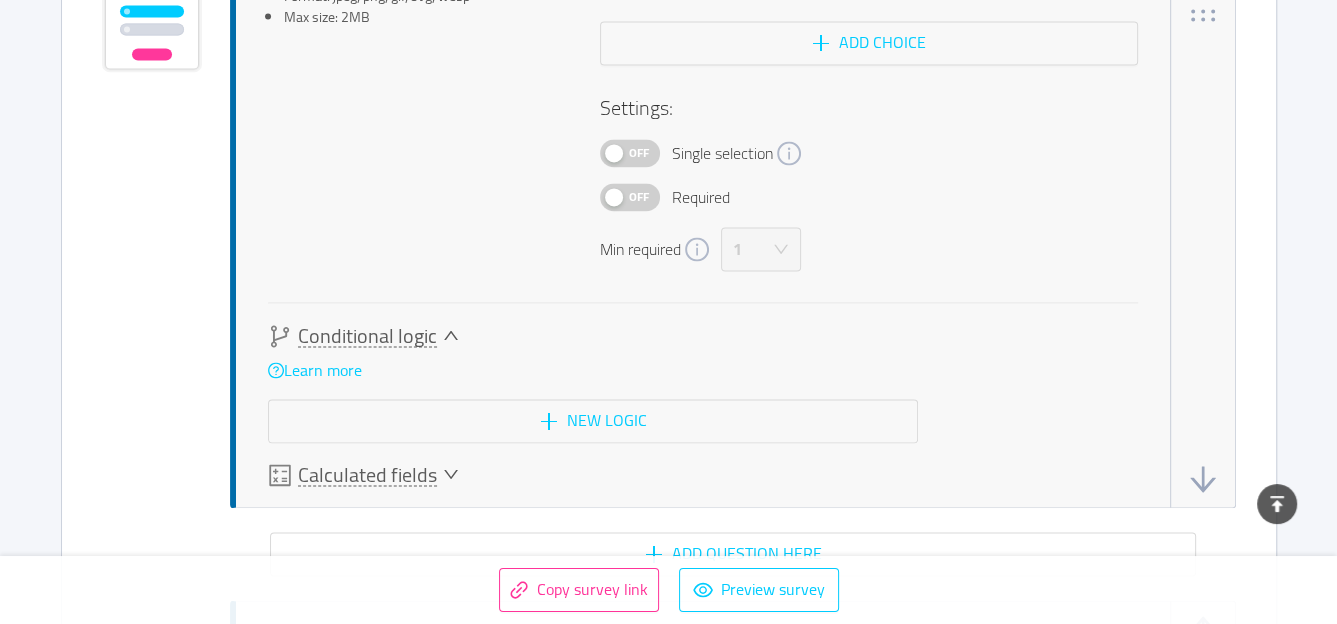 scroll, scrollTop: 2698, scrollLeft: 0, axis: vertical 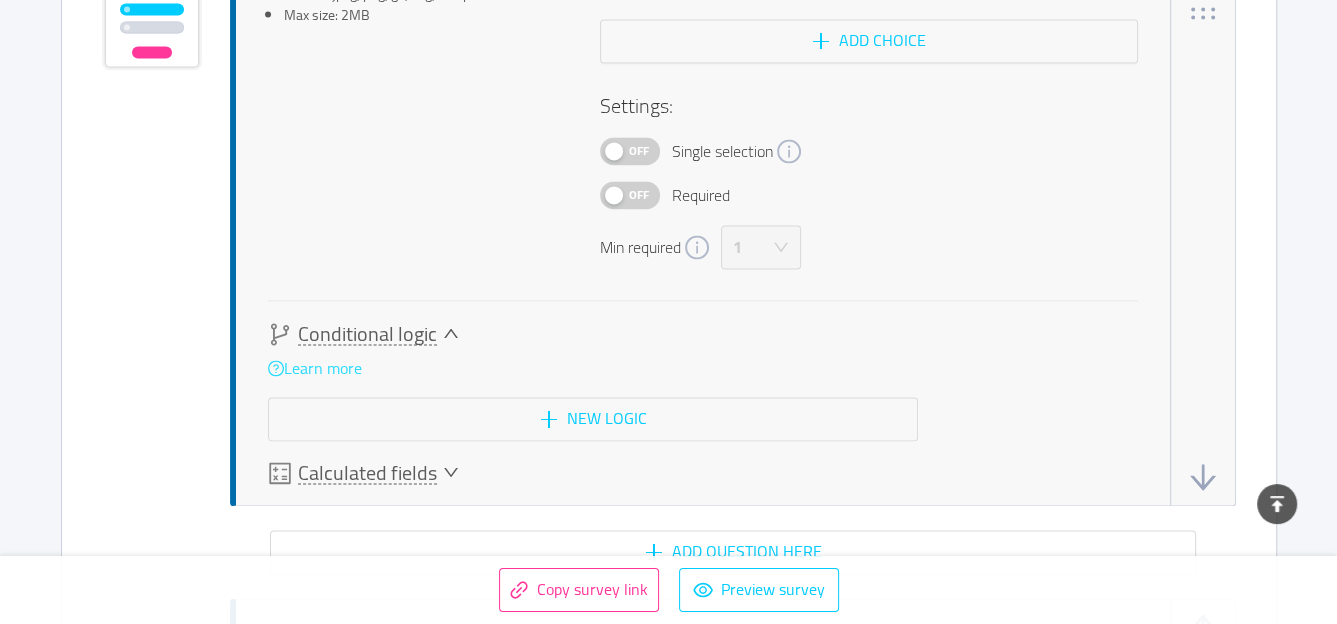 click on "Learn more" at bounding box center (315, 368) 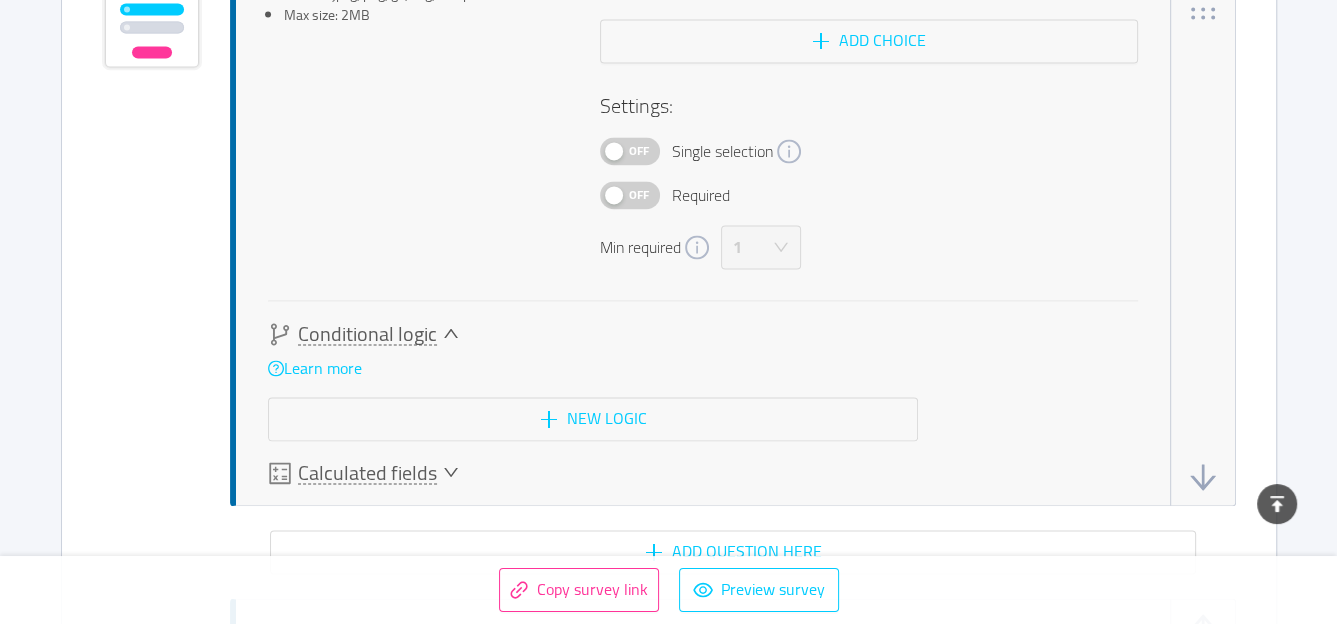 click on "Conditional logic" at bounding box center (367, 334) 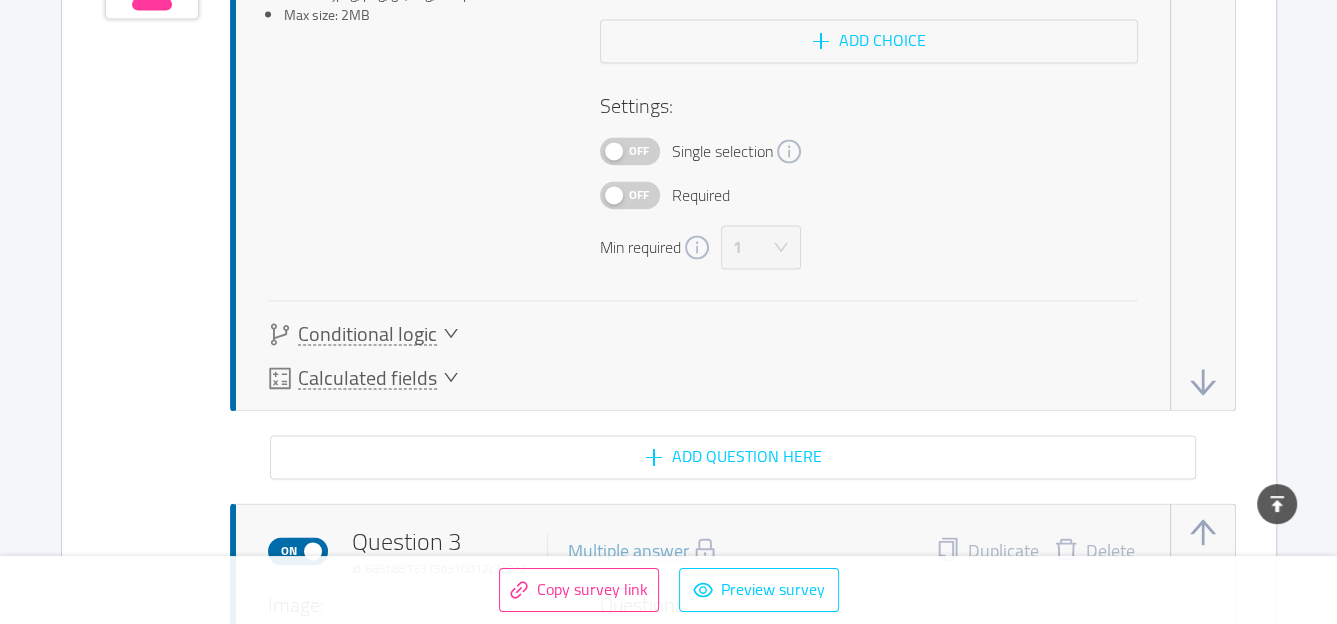 scroll, scrollTop: 2650, scrollLeft: 0, axis: vertical 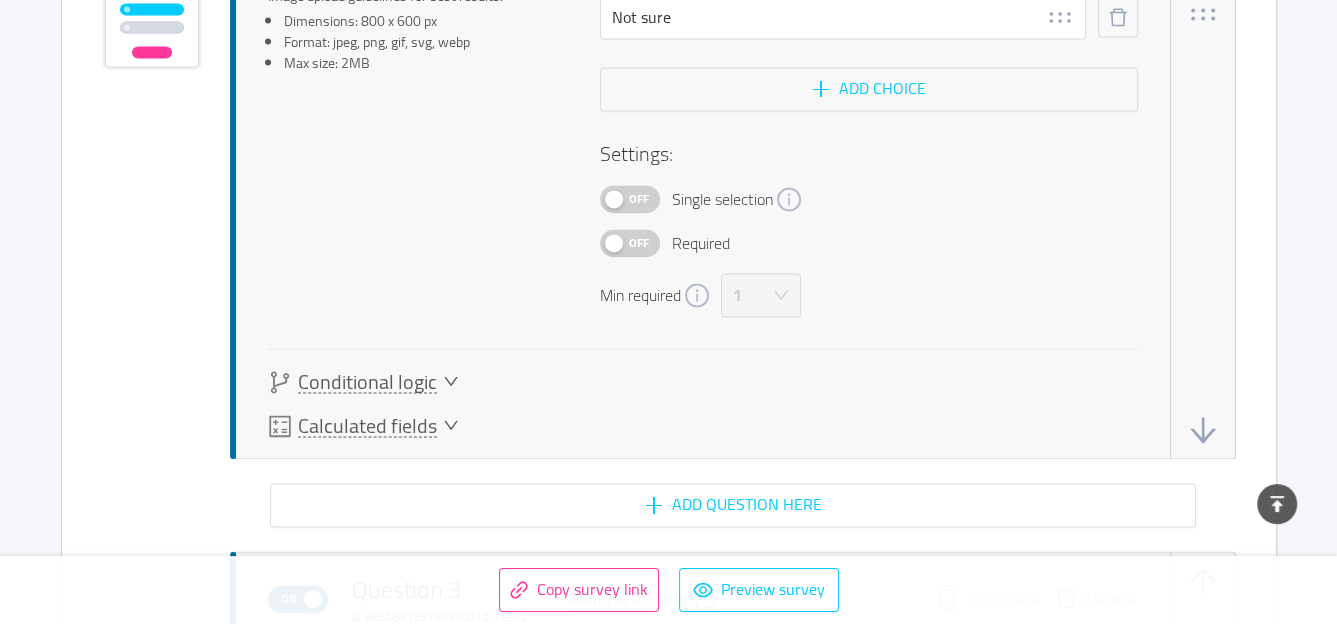 click on "Calculated fields" at bounding box center [367, 426] 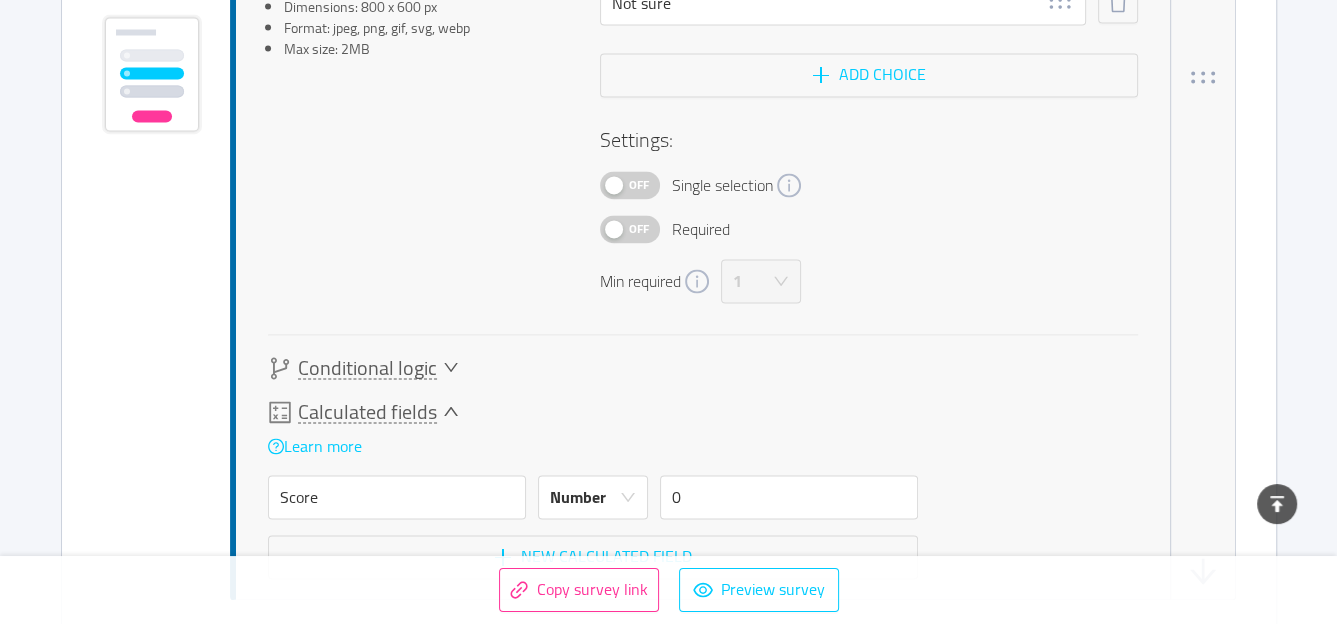 scroll, scrollTop: 2728, scrollLeft: 0, axis: vertical 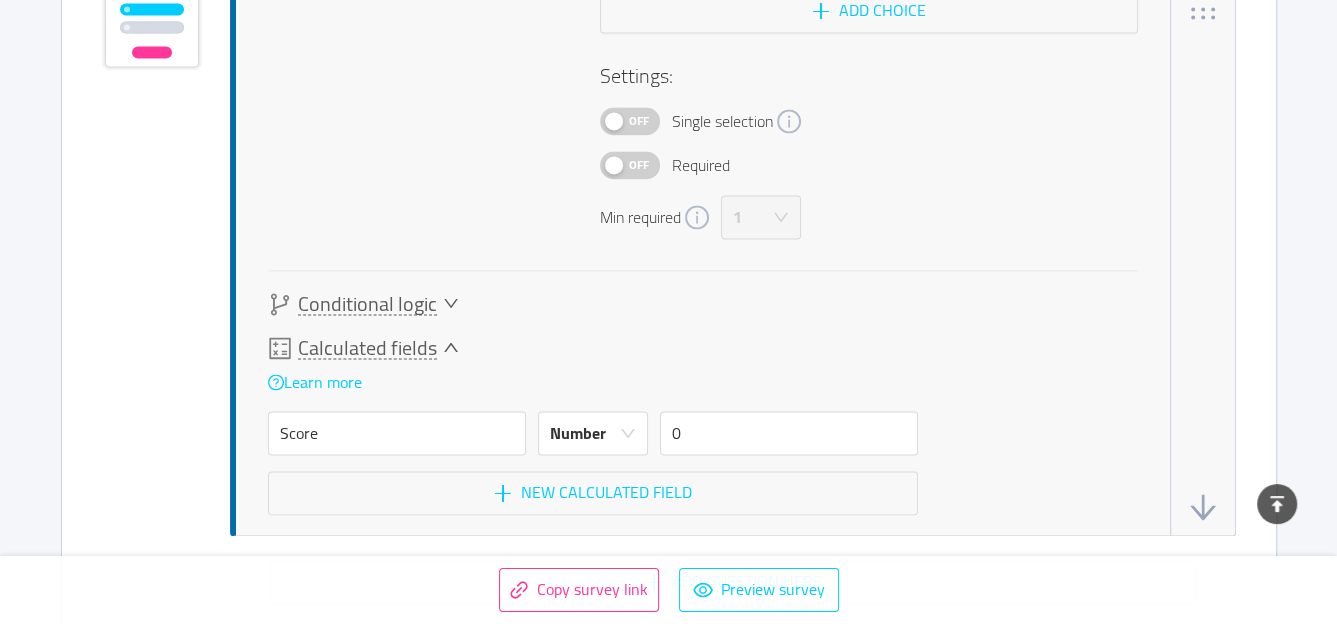 click on "Calculated fields" at bounding box center [367, 348] 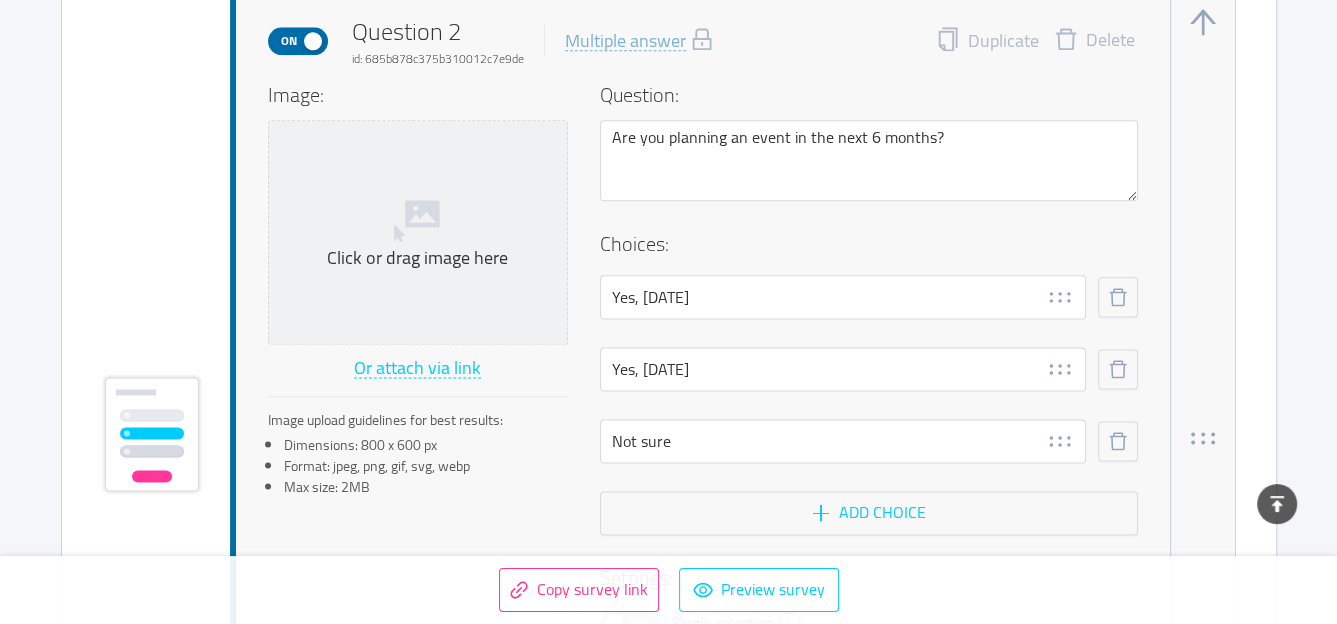 scroll, scrollTop: 2219, scrollLeft: 0, axis: vertical 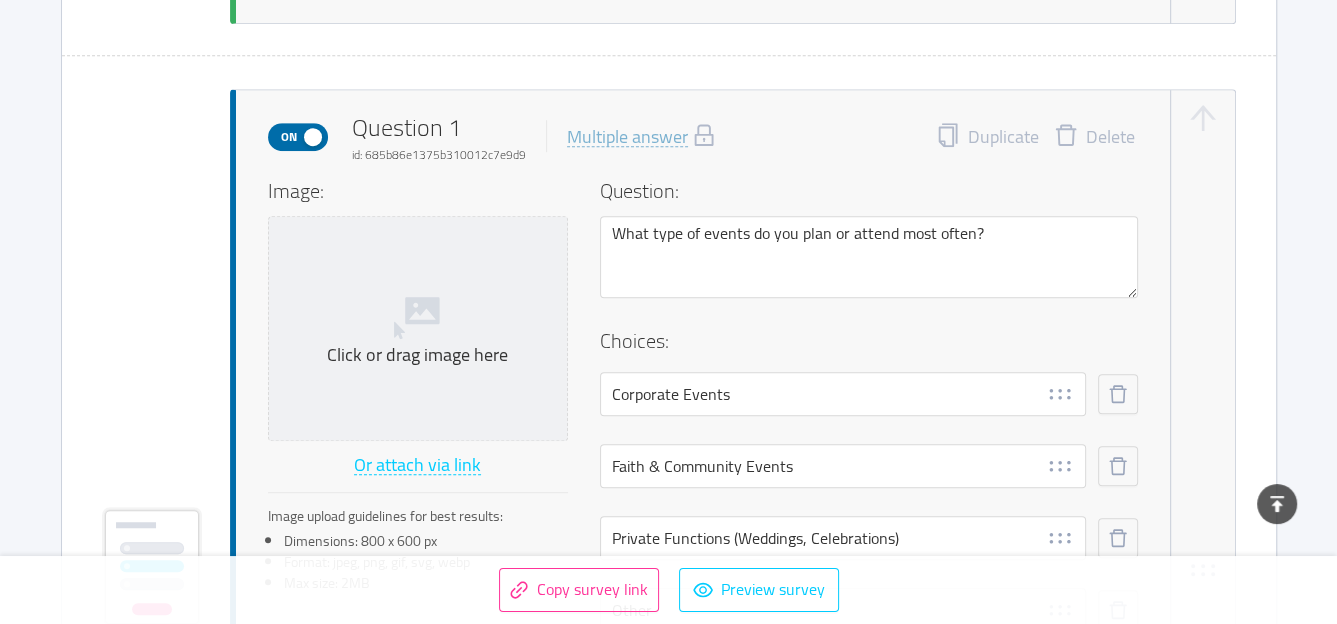 click on "Import from CSV Images to questions On  Welcome screen  Delete Your logo    Drag logo here  Or attach via link Image upload guidelines for best results: Dimensions: 100 x 100 px Format: jpeg, png, gif, svg, webp Max size: 2MB Title: Host, Save 20%, and Help [GEOGRAPHIC_DATA]—Join the Survey  47 / 50  Description: We’re excited to host you at The King’s Centre! We’d love to learn how we can serve you better. Complete this 30-second survey and receive:
- A free downloadable “Event Planning Toolkit”
- Up to20% discount on event bookings (Wed–Sat) this summer
- Priority access to seasonal offers
- A chance to give back to [GEOGRAPHIC_DATA] – every booking helps fund local causes. Button label: Start  5 / 20    On  Question 1  id: 685b86e1375b310012c7e9d9  Multiple answer  Duplicate Delete Image:    Click or drag image here  Or attach via link Image upload guidelines for best results: Dimensions: 800 x 600 px Format: jpeg, png, gif, svg, webp Max size: 2MB Question: What type of events do you plan or attend most often?" at bounding box center [669, 2687] 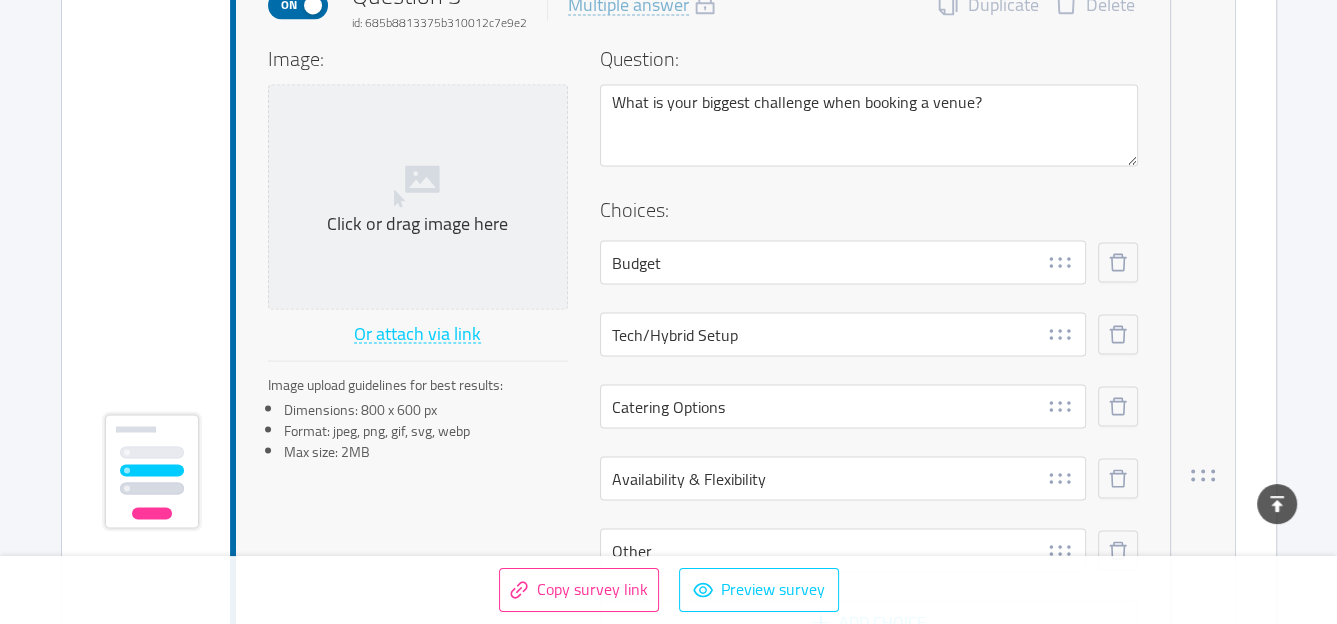 scroll, scrollTop: 3243, scrollLeft: 0, axis: vertical 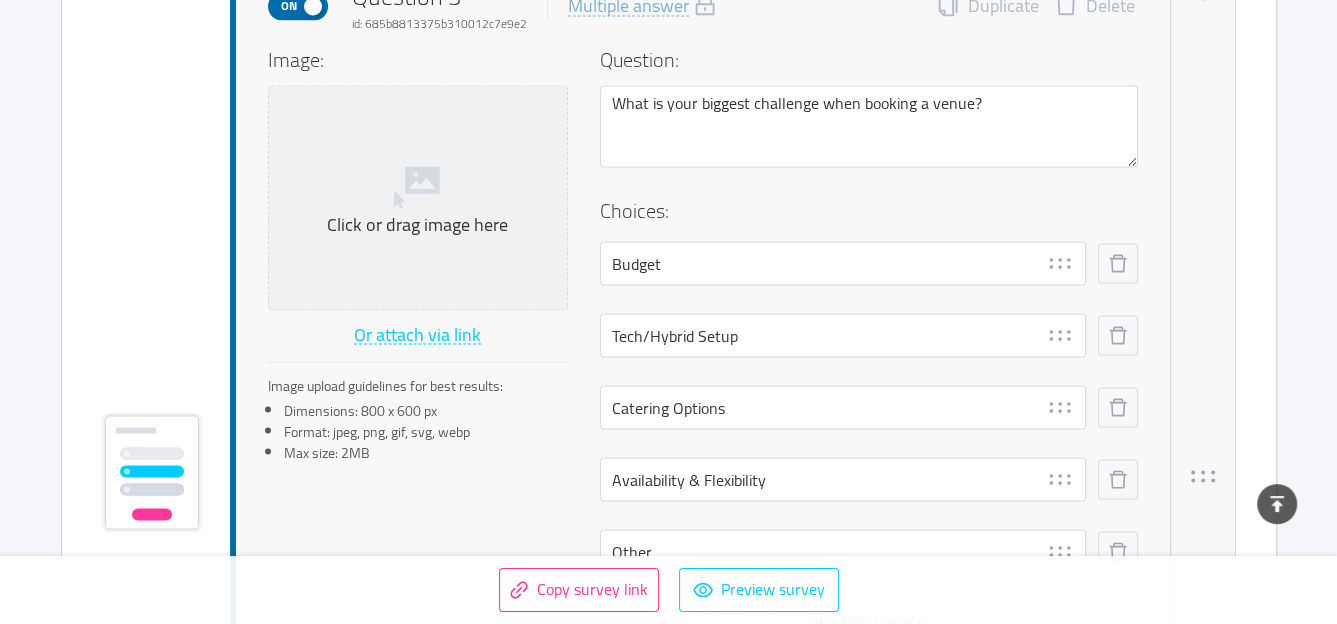 click on "On  Question 3  id: 685b8813375b310012c7e9e2  Multiple answer  Duplicate Delete Image:    Click or drag image here  Or attach via link Image upload guidelines for best results: Dimensions: 800 x 600 px Format: jpeg, png, gif, svg, webp Max size: 2MB Question: What is your biggest challenge when booking a venue? Choices: Budget   Tech/Hybrid Setup   Catering Options   Availability & Flexibility   Other   Add choice Settings: Off Single selection Off Required Min required  1   Conditional logic   Calculated fields" at bounding box center [669, 475] 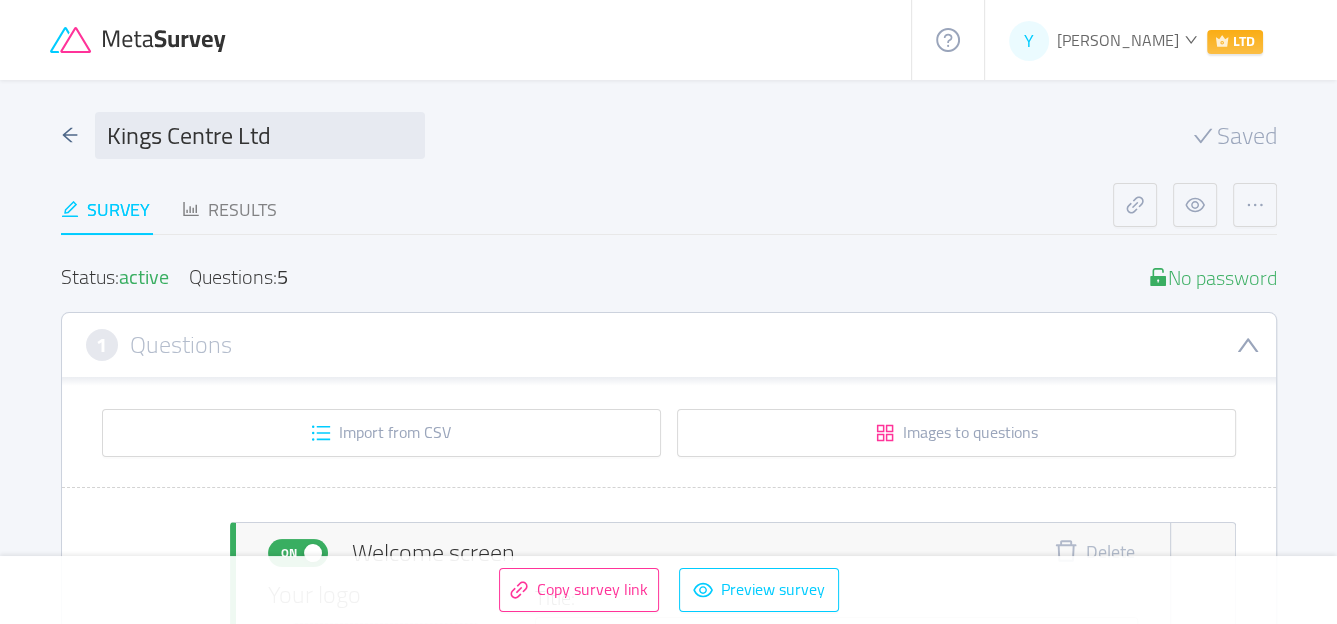 scroll, scrollTop: 603, scrollLeft: 0, axis: vertical 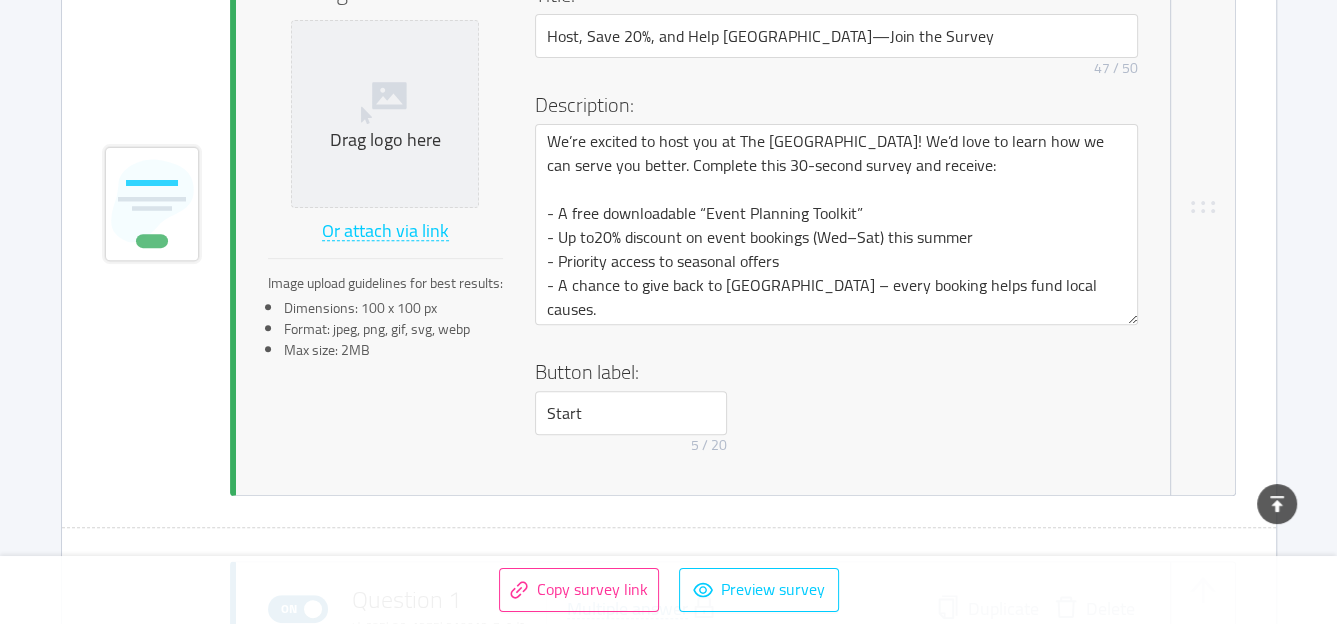 click on "On  Welcome screen  Delete Your logo    Drag logo here  Or attach via link Image upload guidelines for best results: Dimensions: 100 x 100 px Format: jpeg, png, gif, svg, webp Max size: 2MB Title: Host, Save 20%, and Help [GEOGRAPHIC_DATA]—Join the Survey  47 / 50  Description: We’re excited to host you at The [GEOGRAPHIC_DATA]! We’d love to learn how we can serve you better. Complete this 30-second survey and receive:
- A free downloadable “Event Planning Toolkit”
- Up to20% discount on event bookings (Wed–Sat) this summer
- Priority access to seasonal offers
- A chance to give back to [GEOGRAPHIC_DATA] – every booking helps fund local causes. Button label: Start  5 / 20" at bounding box center [669, 208] 